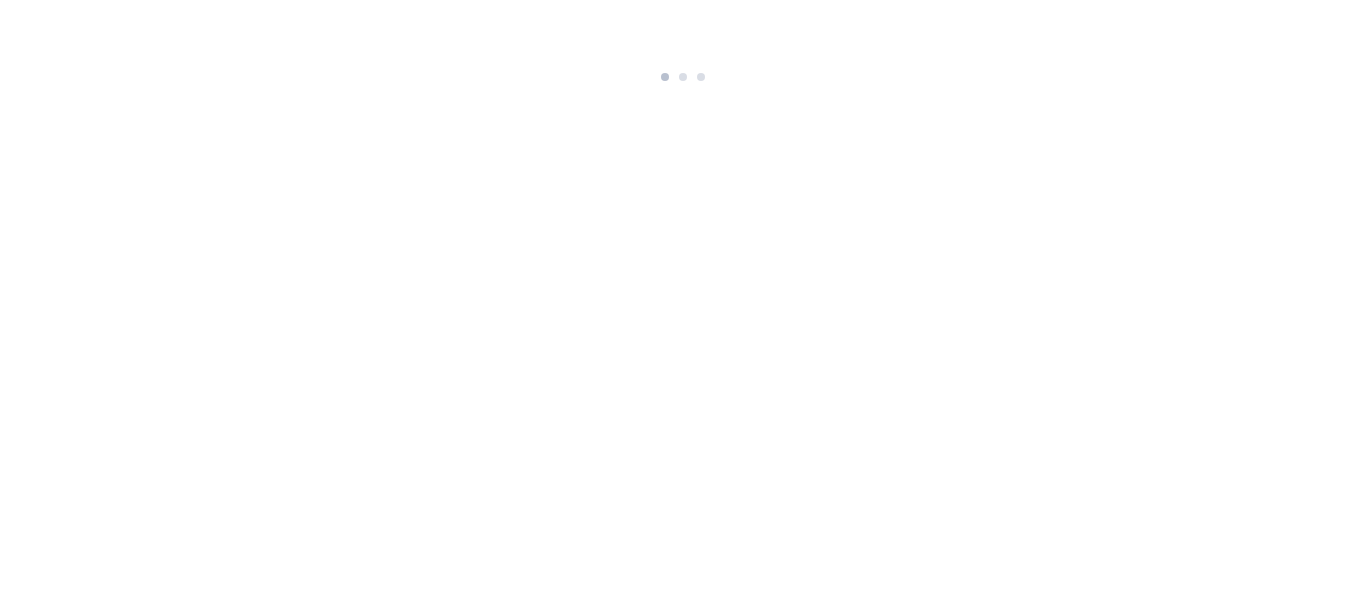 scroll, scrollTop: 0, scrollLeft: 0, axis: both 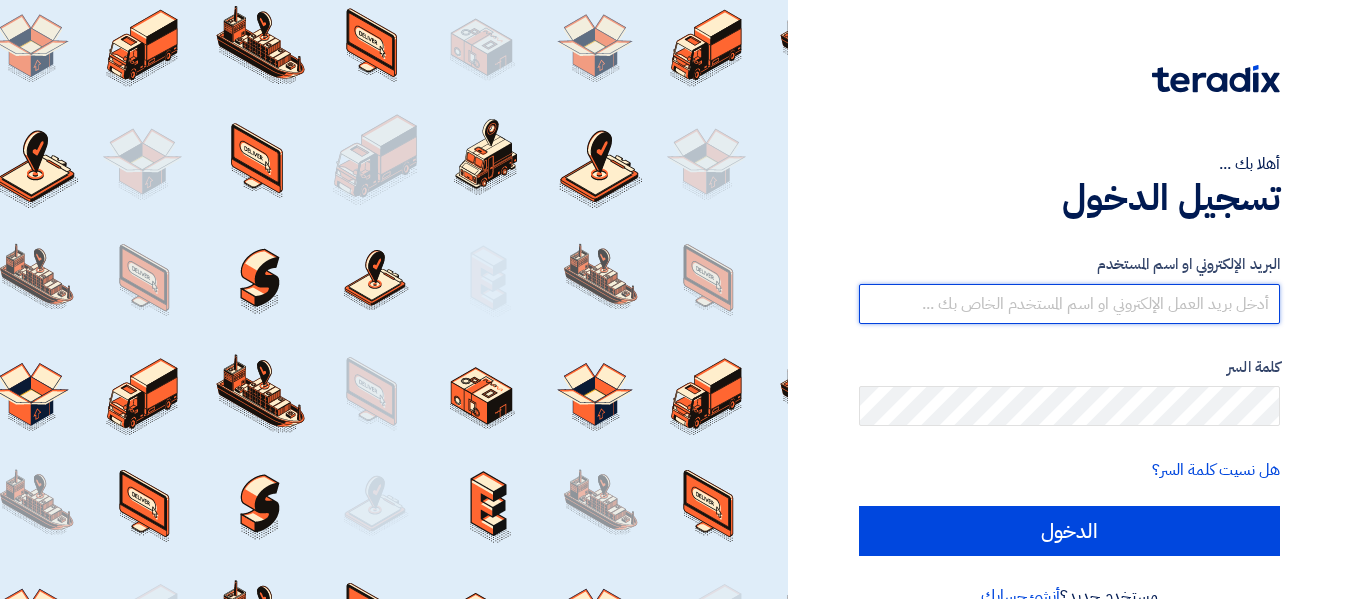 click at bounding box center (1069, 304) 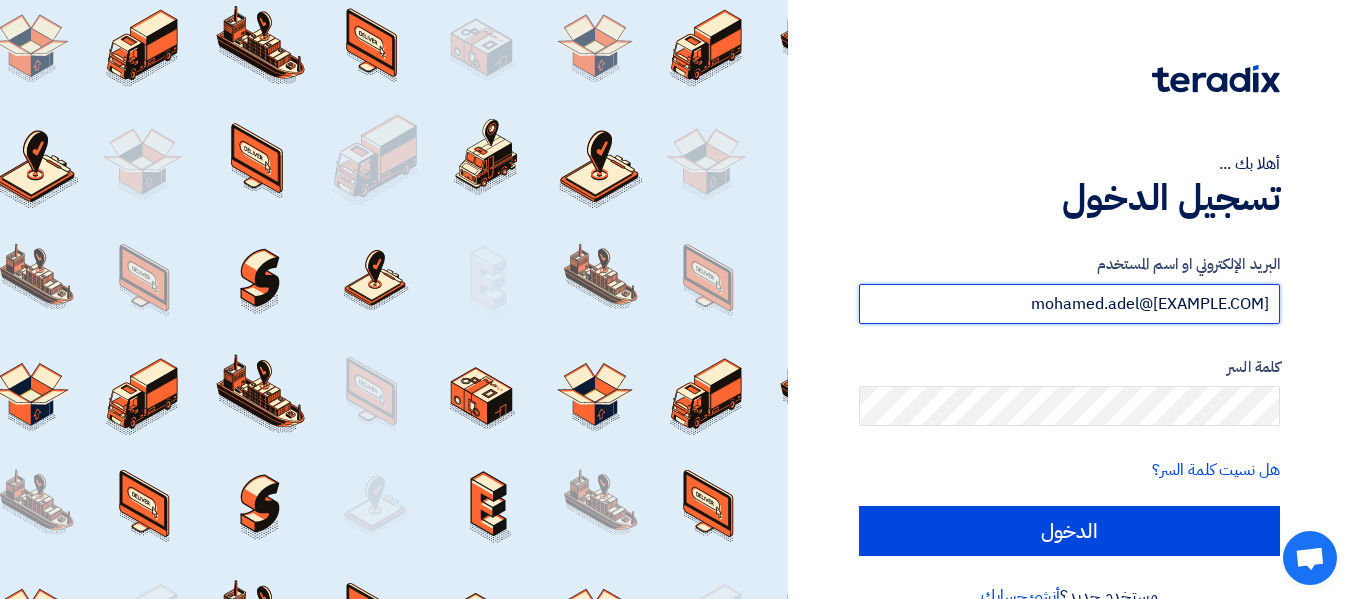 click on "mohamed.adel@[EXAMPLE.COM]" at bounding box center (1069, 304) 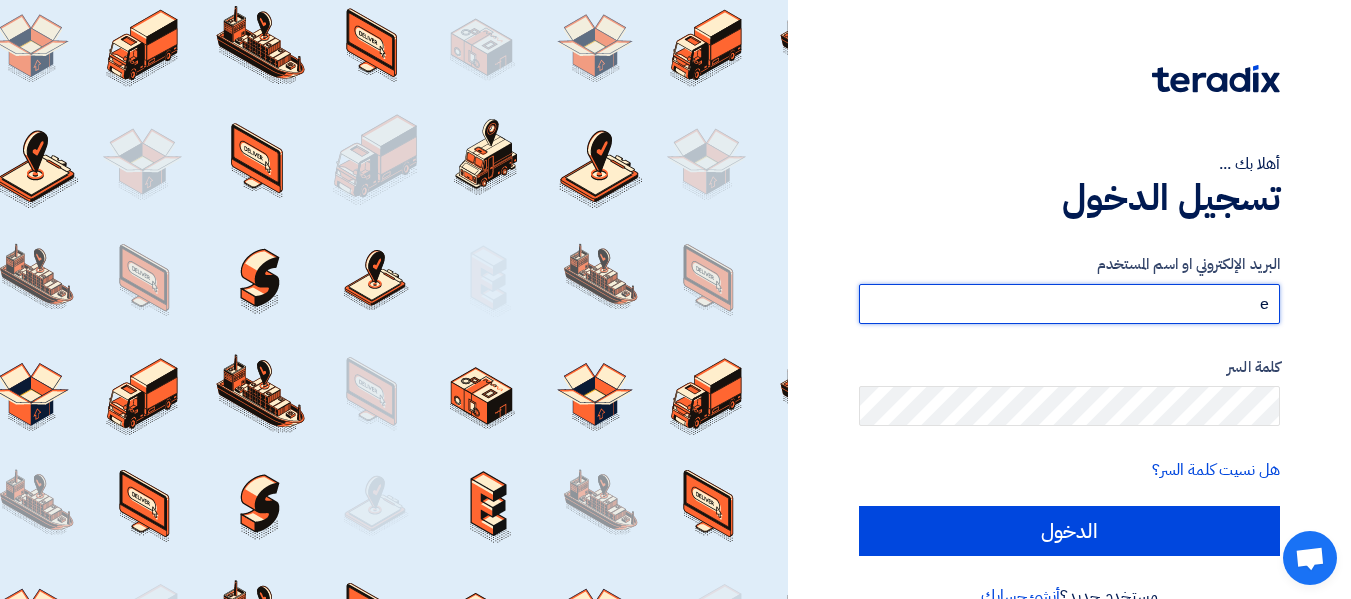 drag, startPoint x: 1243, startPoint y: 309, endPoint x: 1322, endPoint y: 308, distance: 79.00633 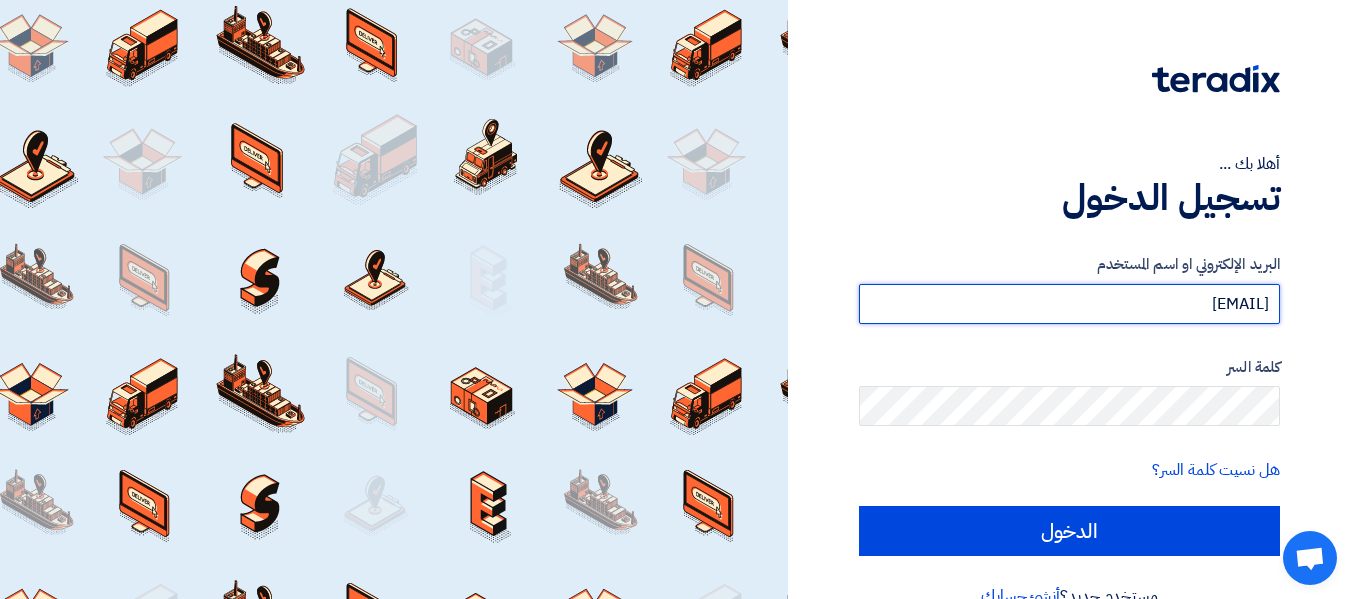 type on "[EMAIL]" 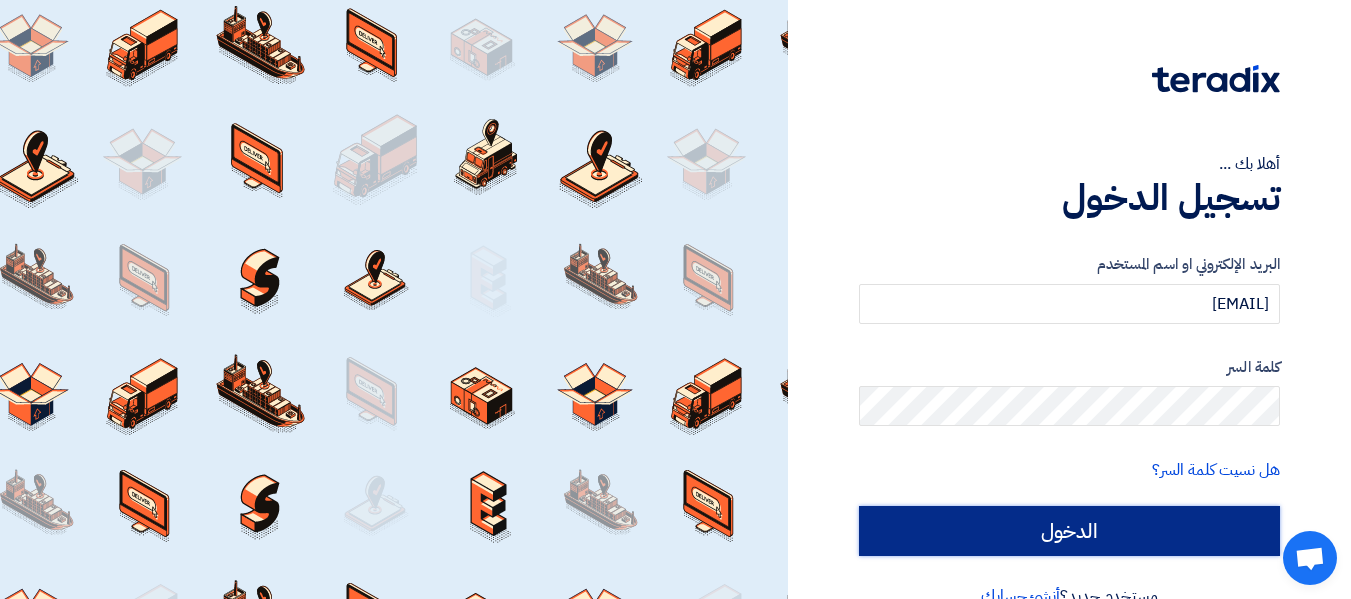 click on "الدخول" 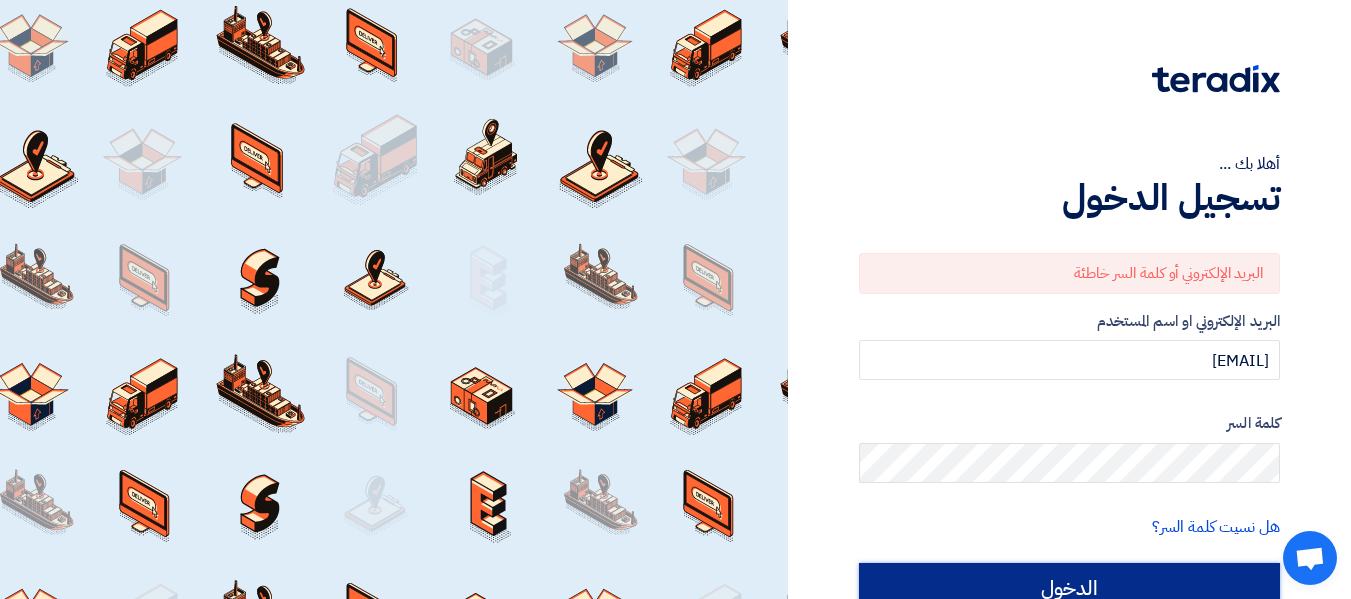 click on "الدخول" 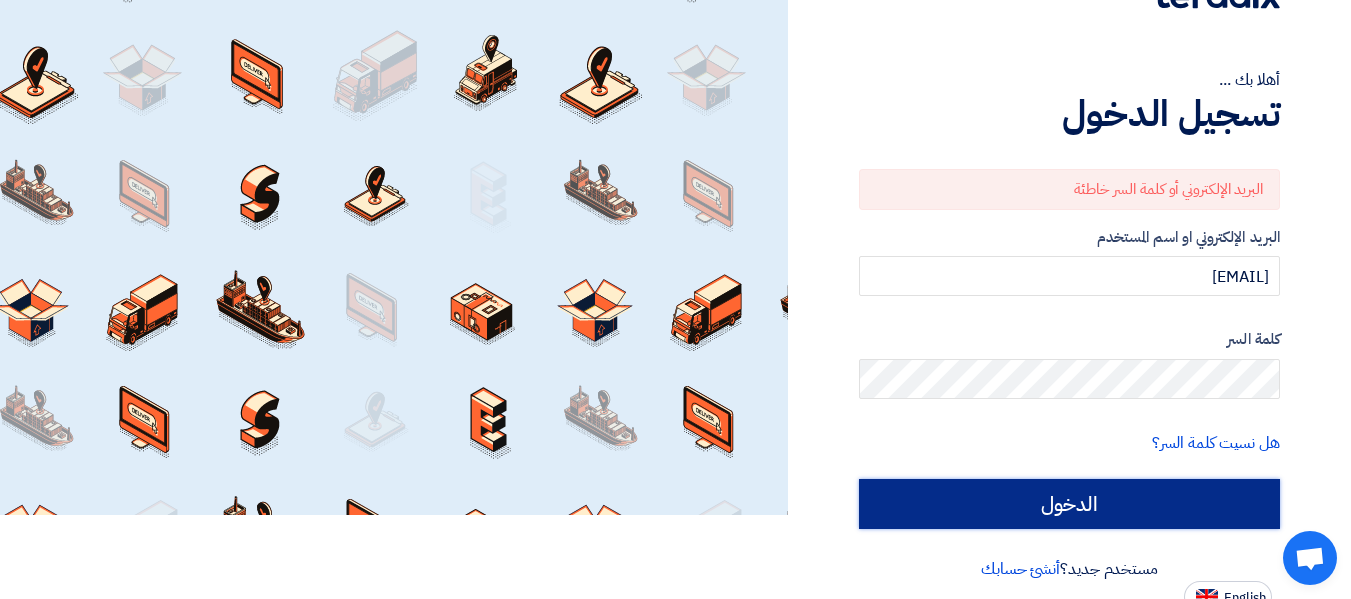 scroll, scrollTop: 86, scrollLeft: 0, axis: vertical 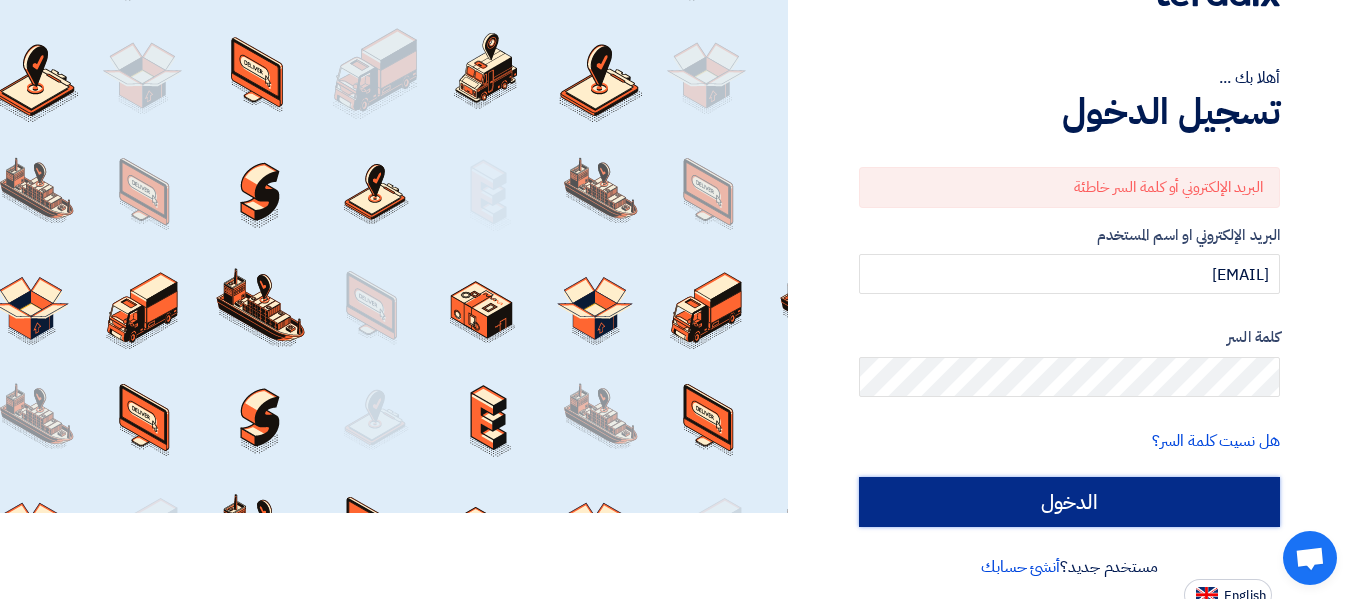 click on "الدخول" 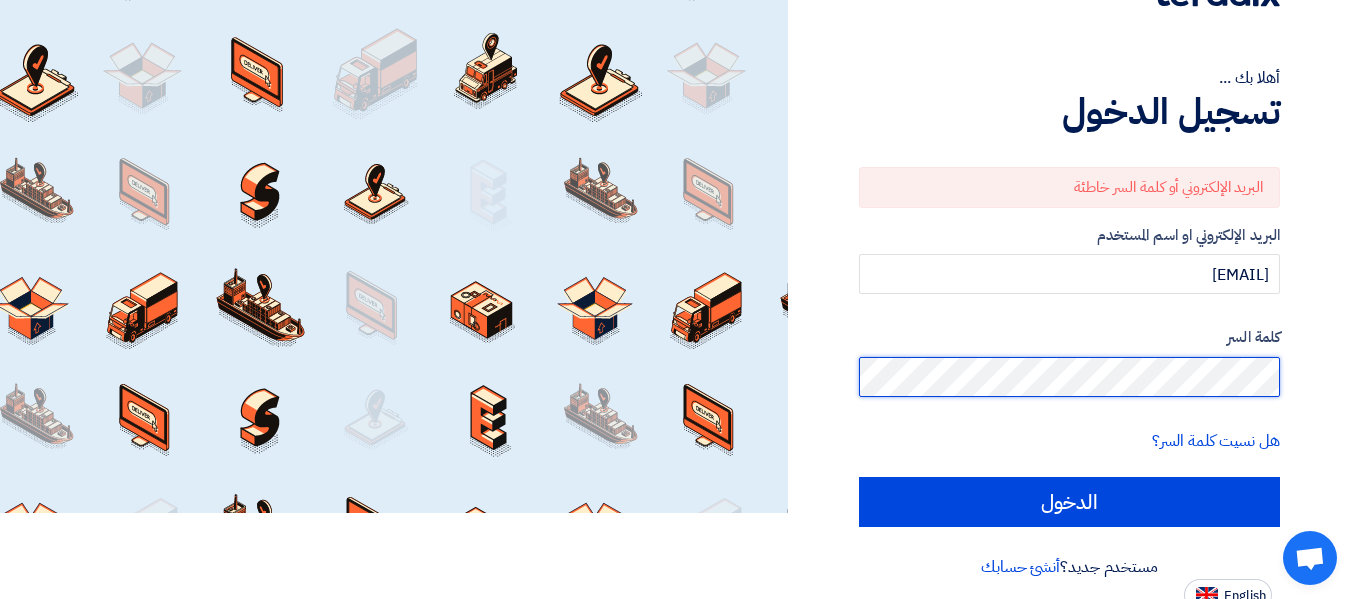click on "أهلا بك ...
تسجيل الدخول
البريد الإلكتروني أو كلمة السر خاطئة
البريد الإلكتروني او اسم المستخدم
Mohamed.adel@[EXAMPLE.COM]
كلمة السر
هل نسيت كلمة السر؟
الدخول
مستخدم جديد؟
أنشئ حسابك
English" 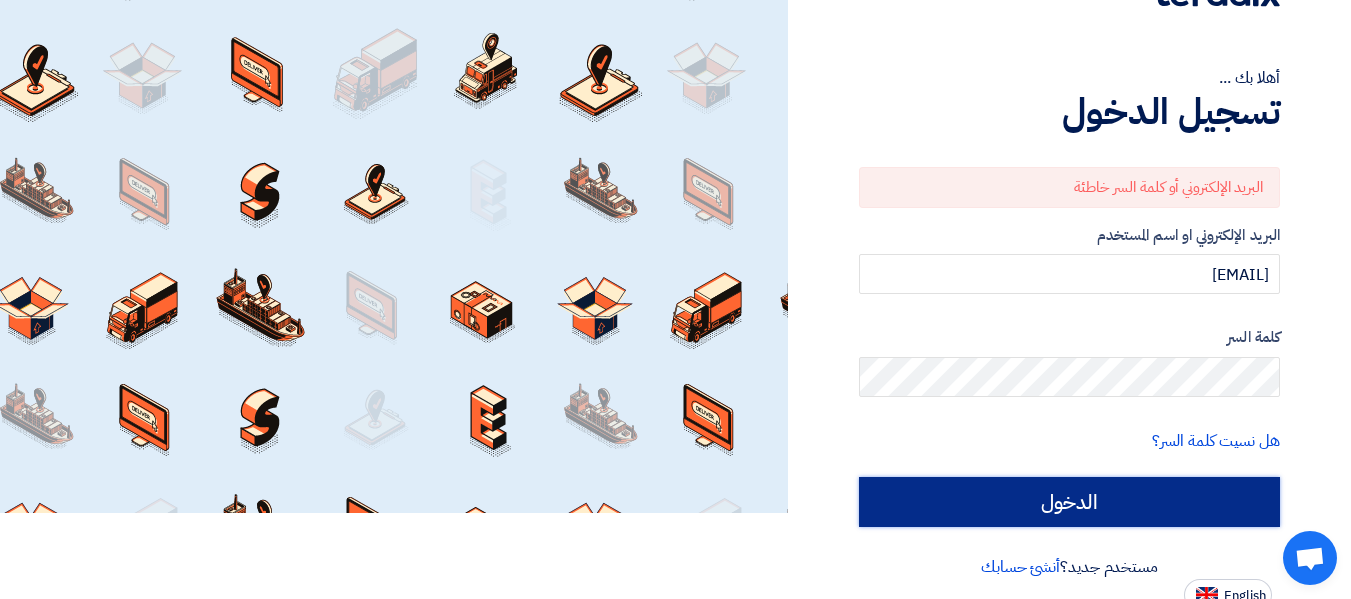 click on "الدخول" 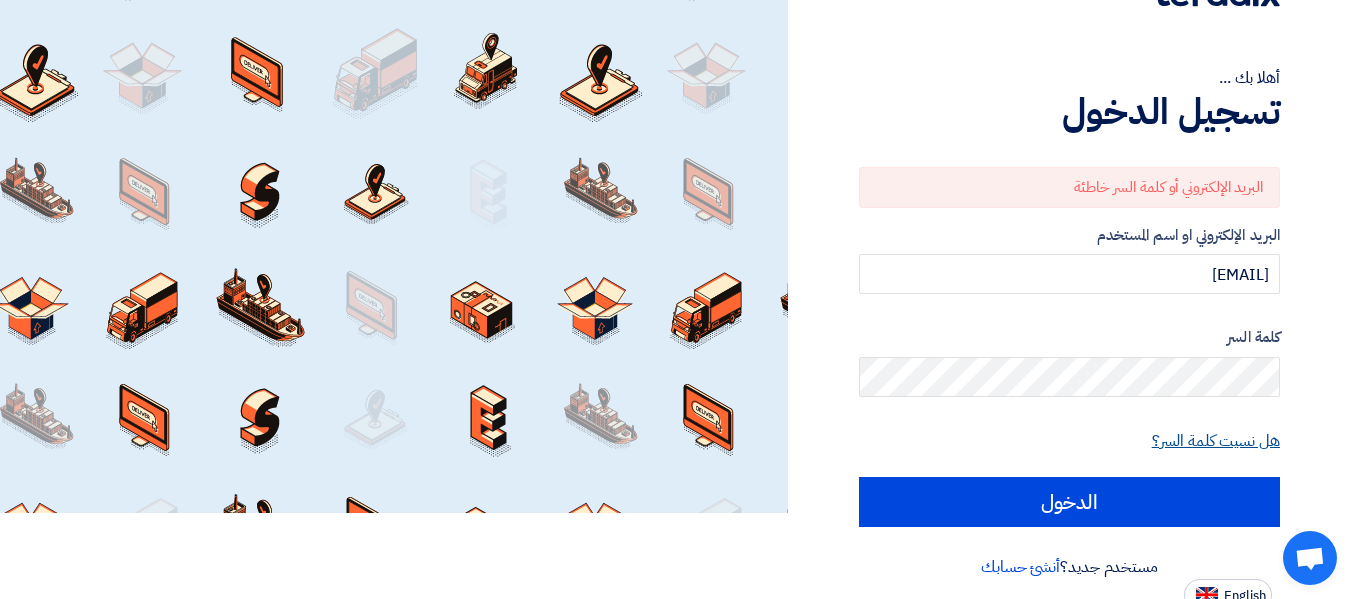 click on "هل نسيت كلمة السر؟" 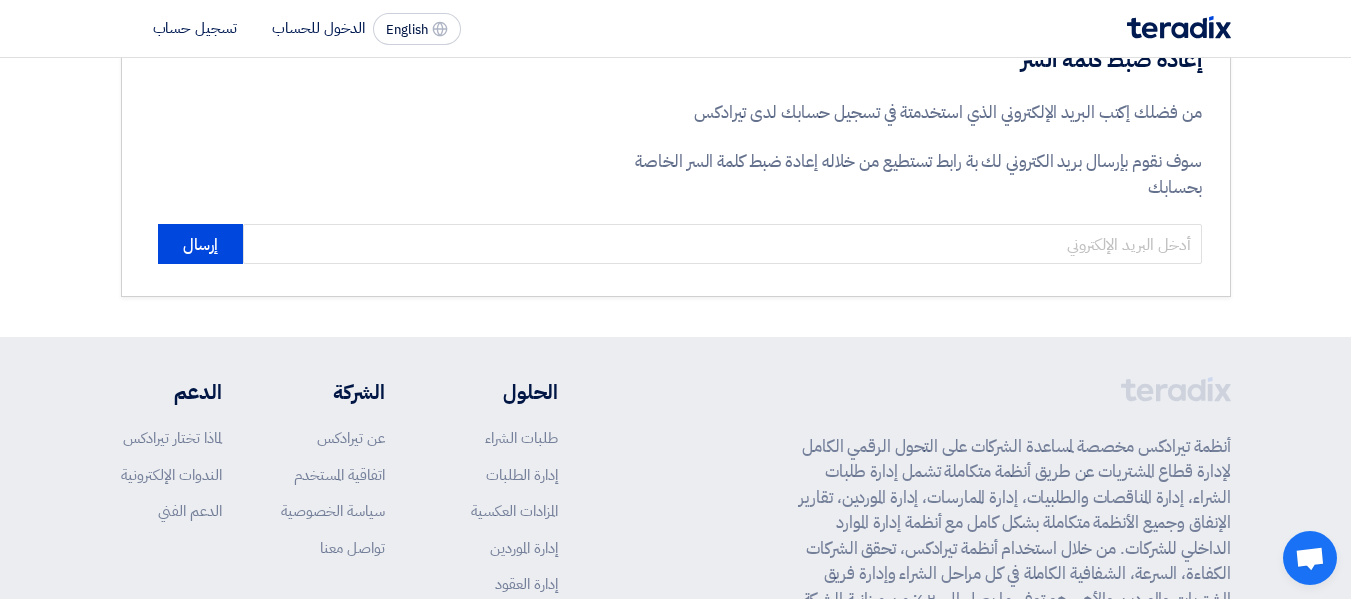 scroll, scrollTop: 0, scrollLeft: 0, axis: both 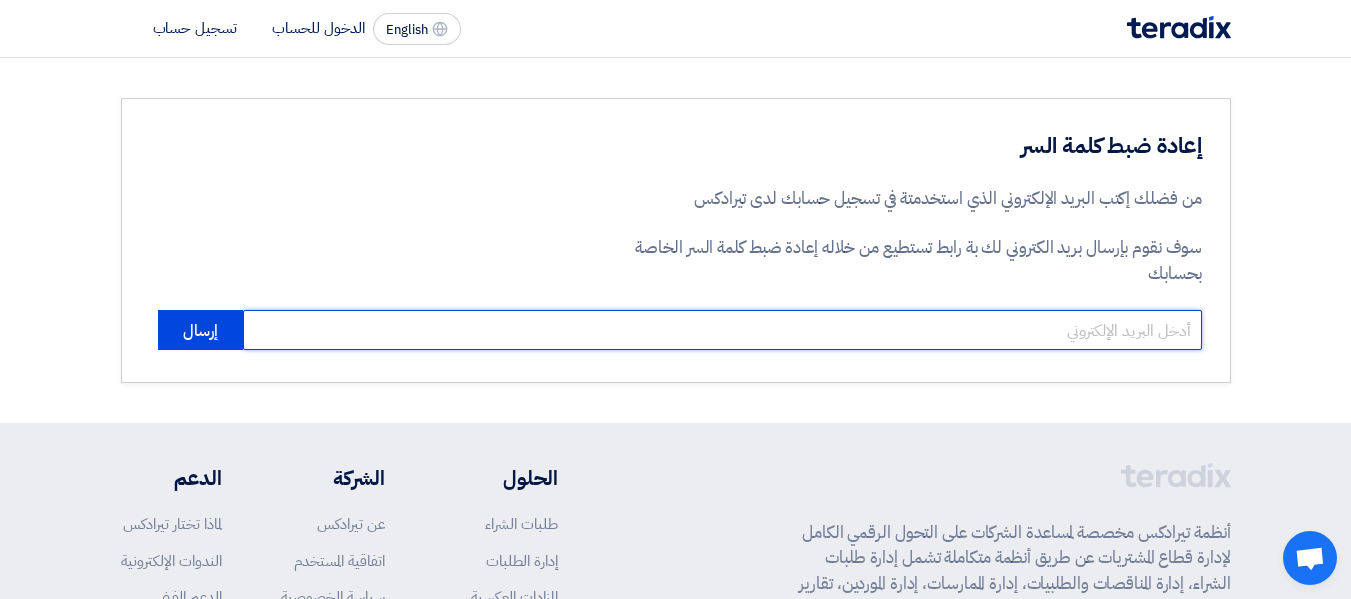 click at bounding box center [722, 330] 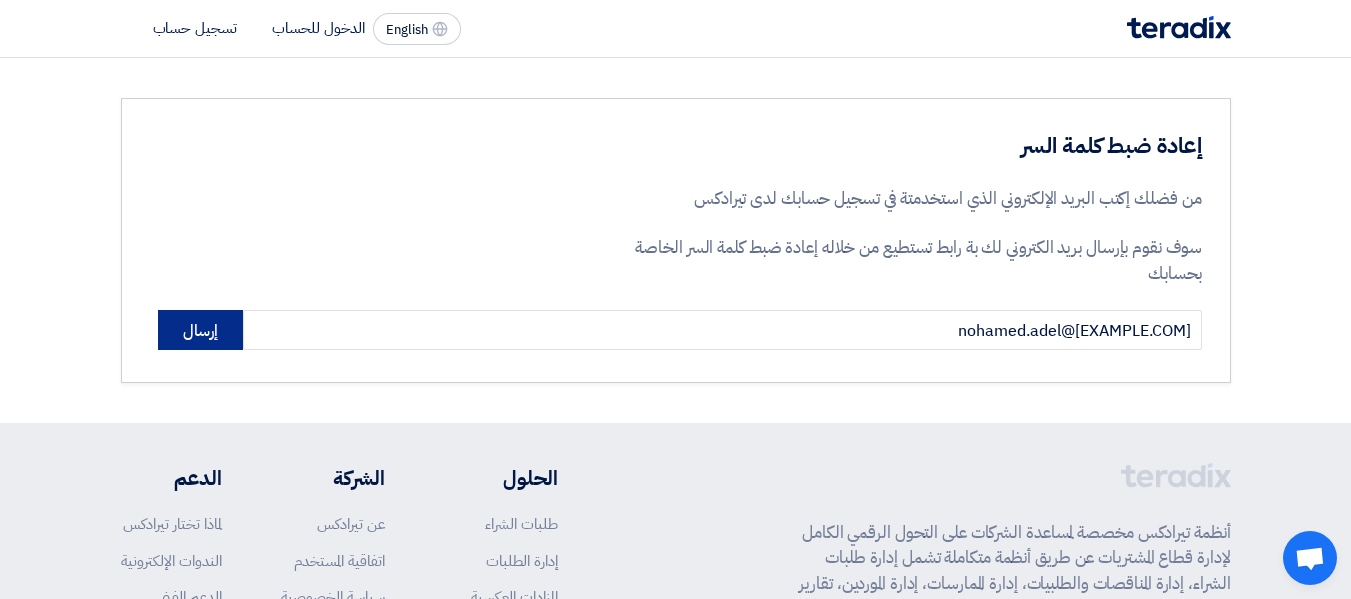 click on "إرسال" 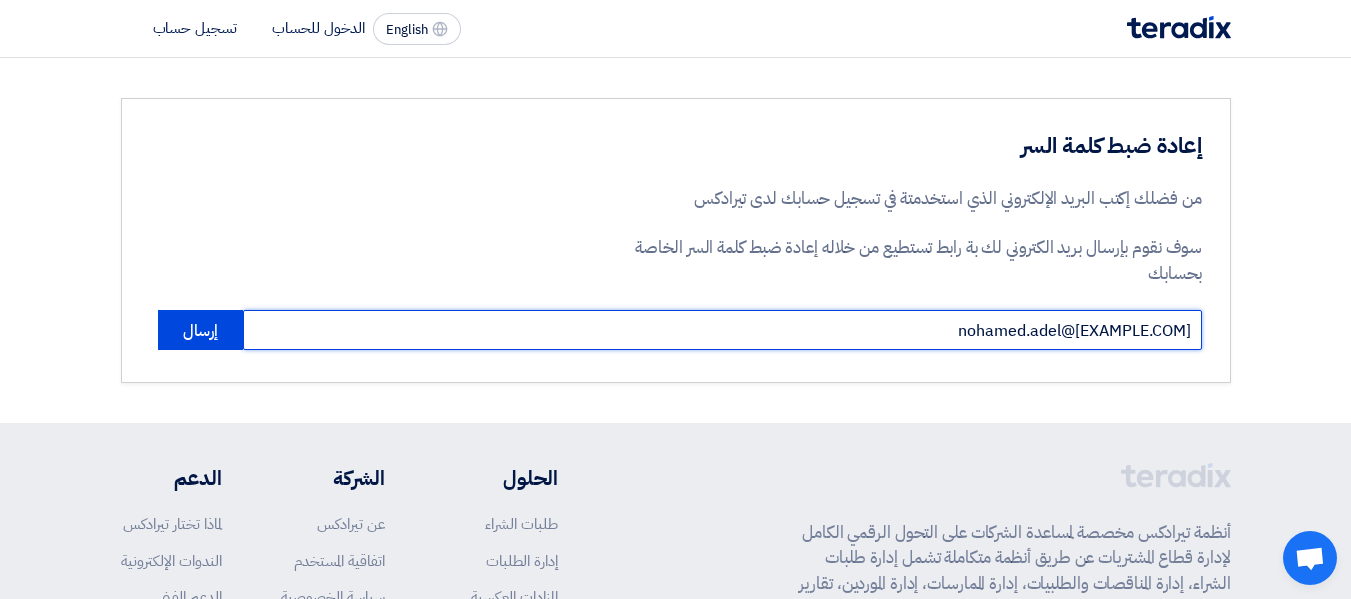click on "nohamed.adel@[EXAMPLE.COM]" at bounding box center [722, 330] 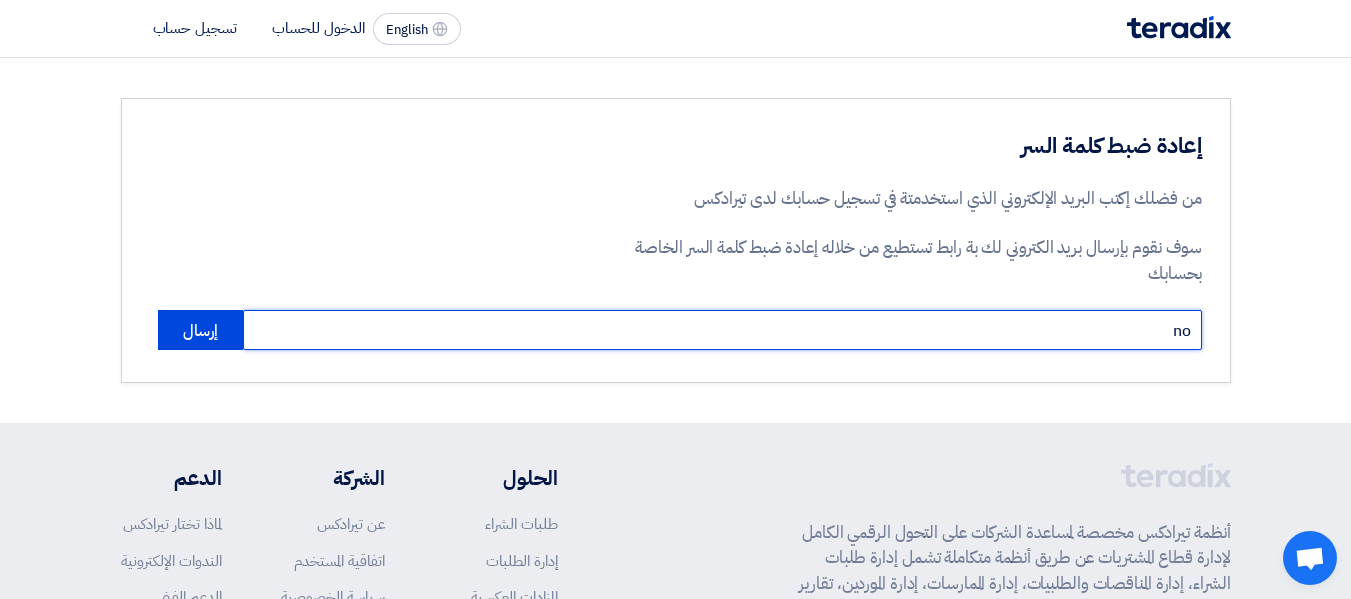 type on "n" 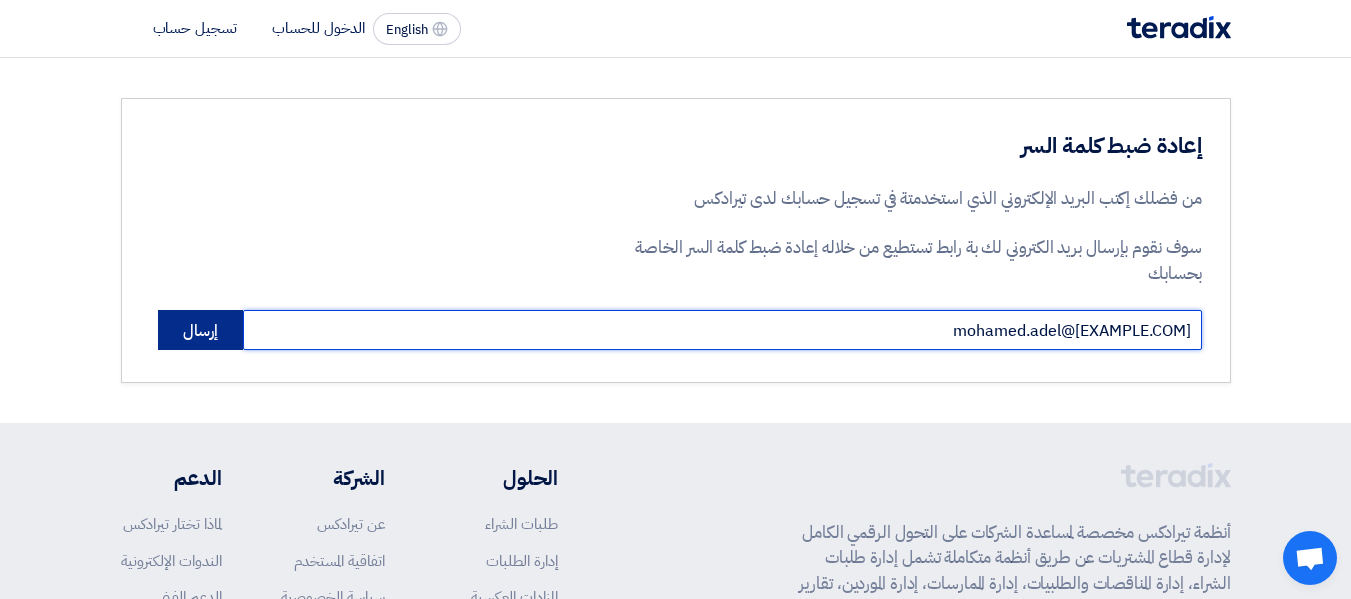 type on "mohamed.adel@[EXAMPLE.COM]" 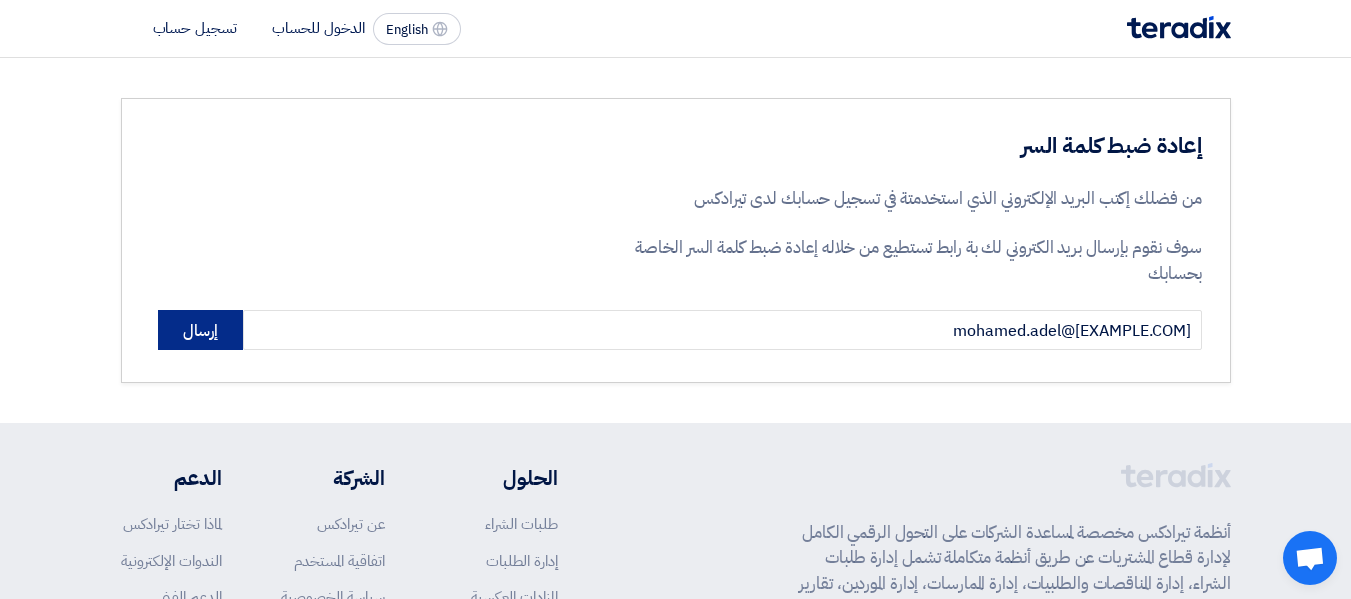 click on "إرسال" 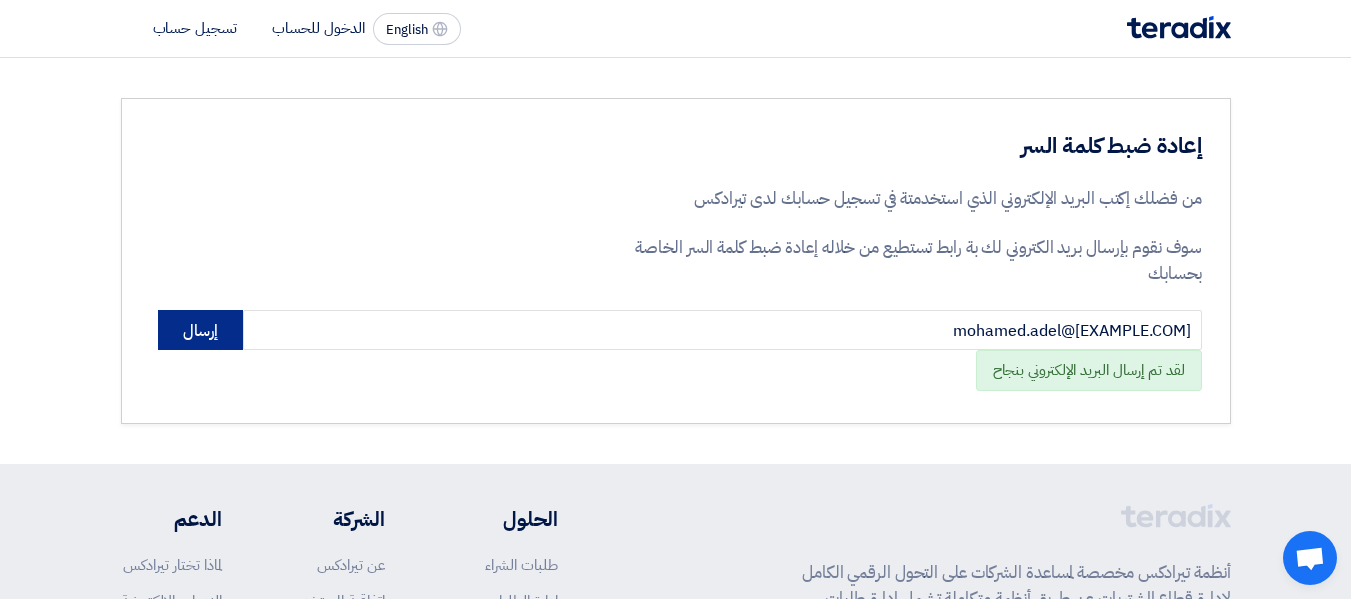 click on "إرسال" 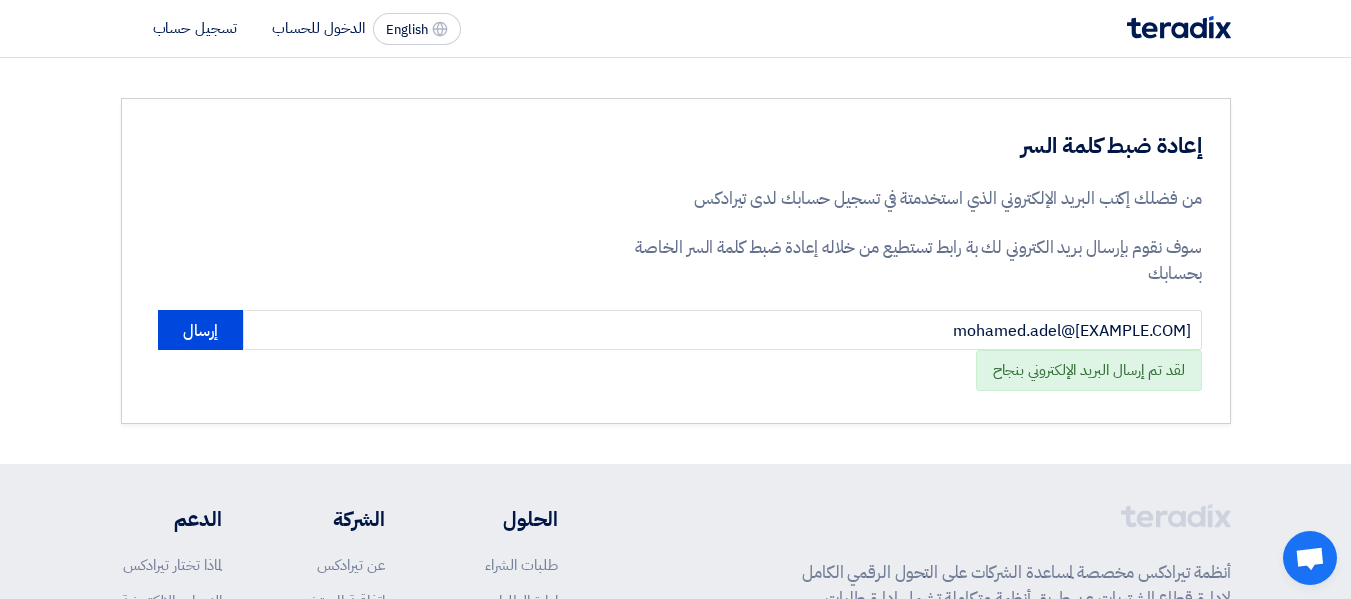 click on "الدخول للحساب" 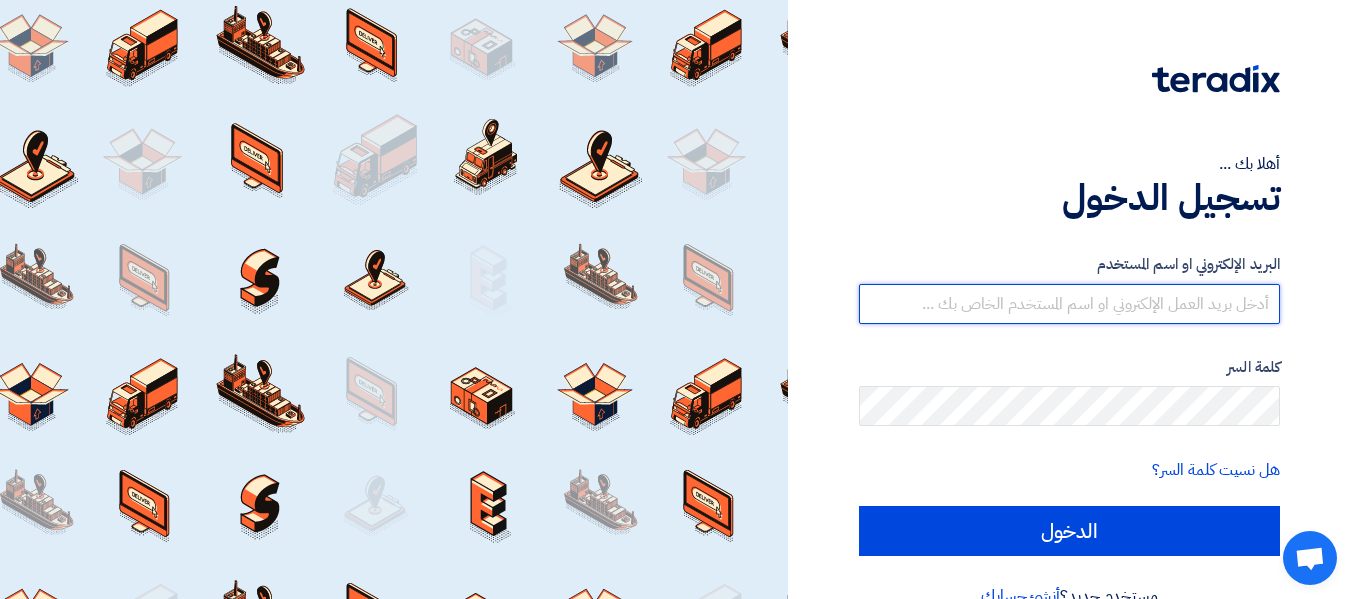 click at bounding box center [1069, 304] 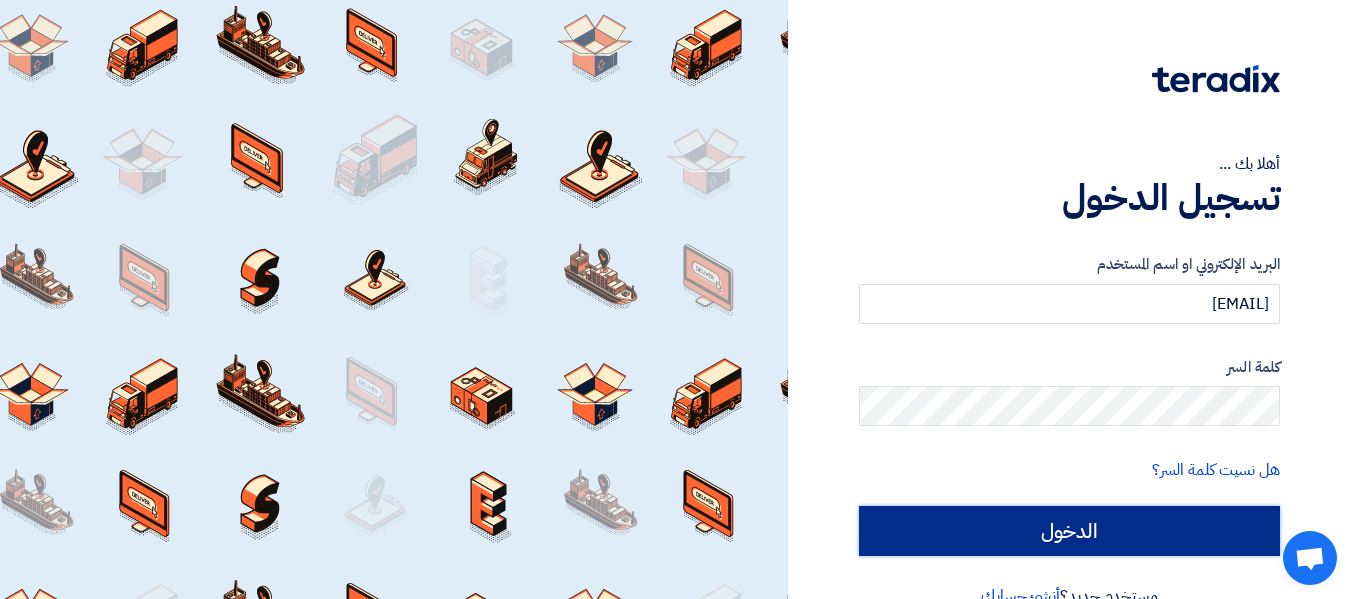 click on "الدخول" 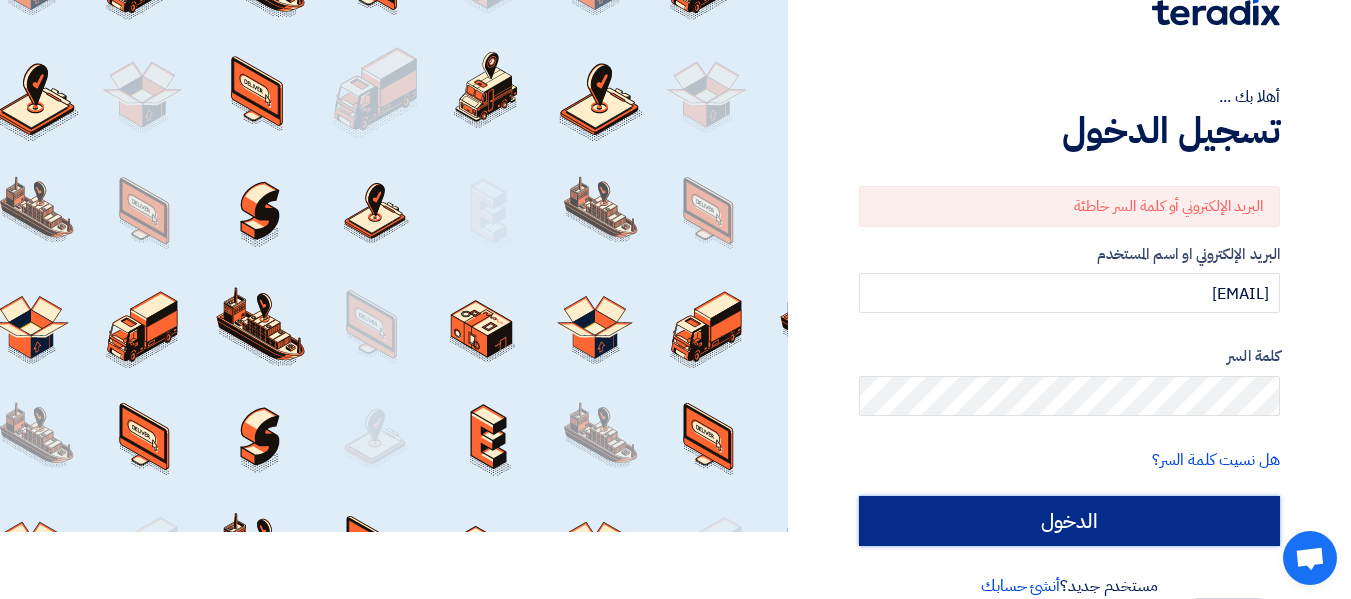 scroll, scrollTop: 89, scrollLeft: 0, axis: vertical 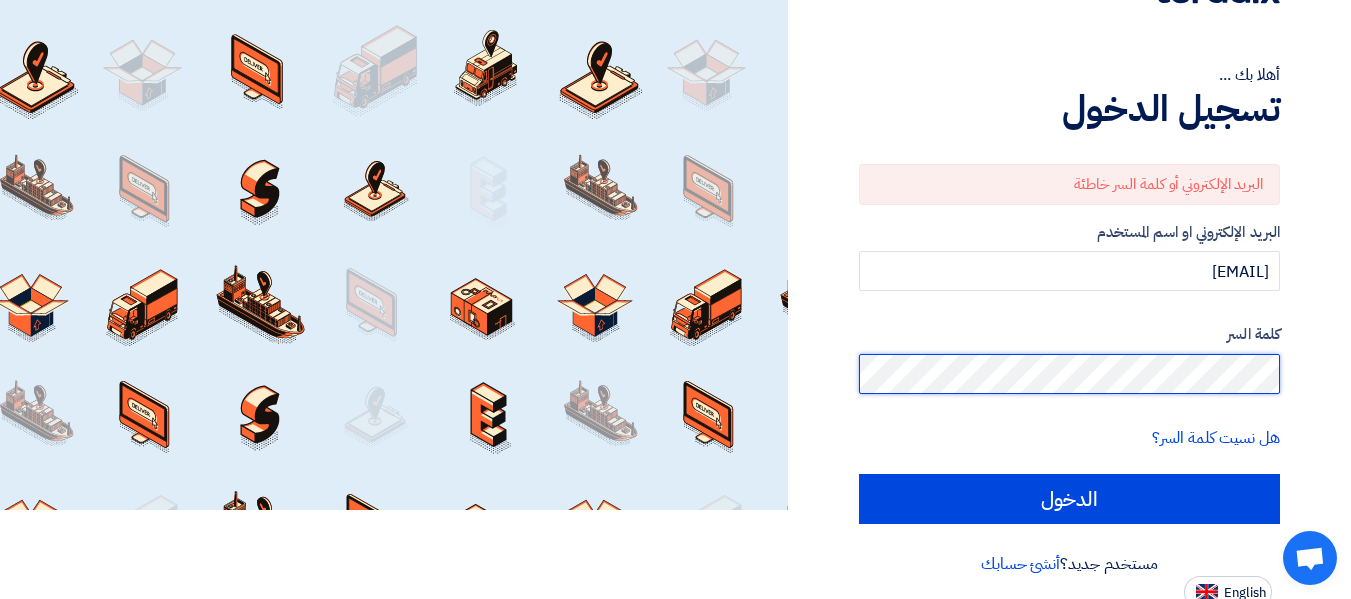 click on "أهلا بك ...
تسجيل الدخول
البريد الإلكتروني أو كلمة السر خاطئة
البريد الإلكتروني او اسم المستخدم
Mohamed.adel@[EXAMPLE.COM]
كلمة السر
هل نسيت كلمة السر؟
الدخول
مستخدم جديد؟
أنشئ حسابك
English" at bounding box center (675, 259) 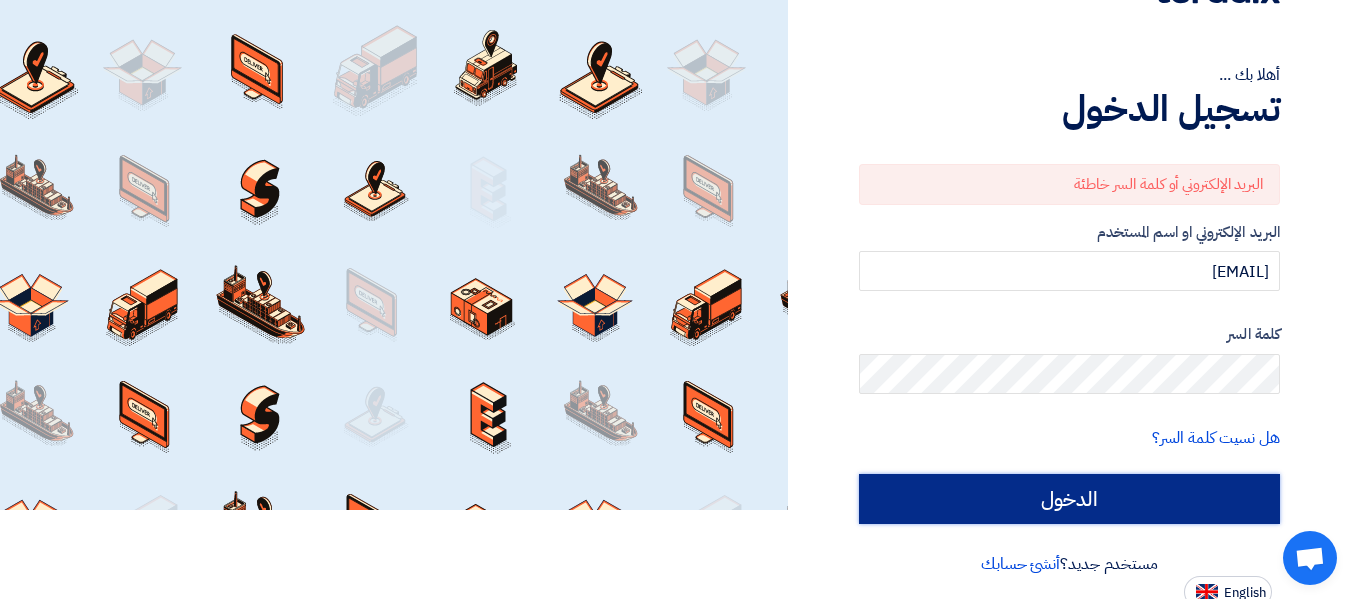 click on "الدخول" 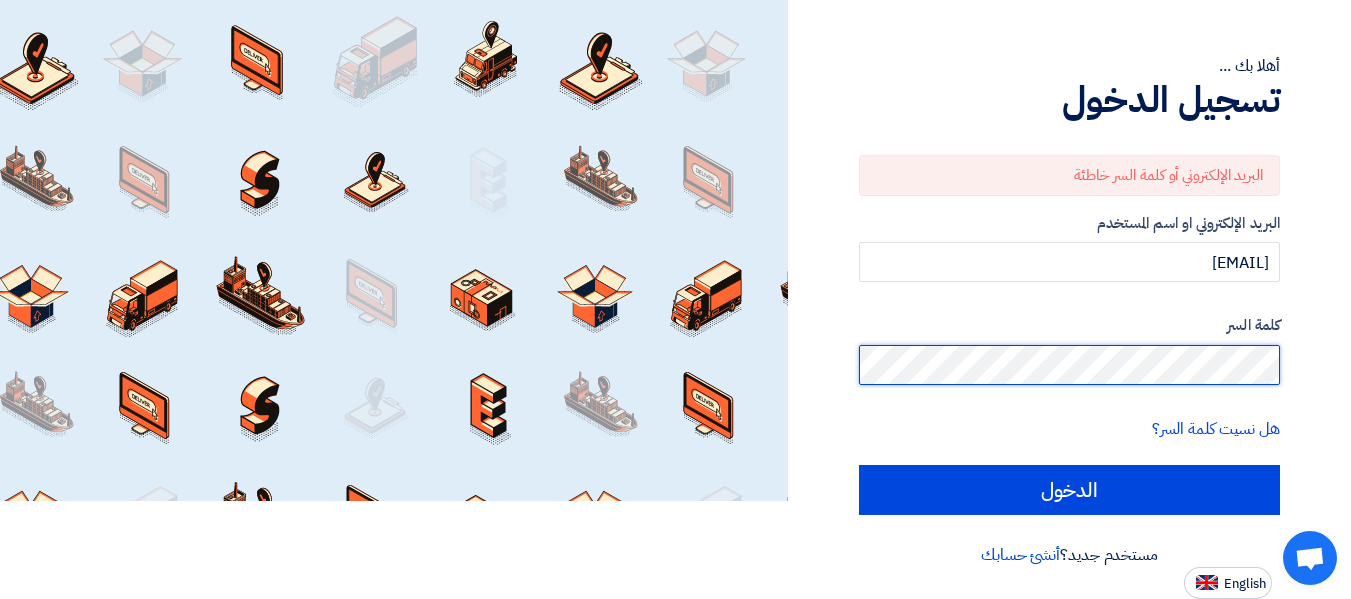 click on "أهلا بك ...
تسجيل الدخول
البريد الإلكتروني أو كلمة السر خاطئة
البريد الإلكتروني او اسم المستخدم
Mohamed.adel@[EXAMPLE.COM]
كلمة السر
هل نسيت كلمة السر؟
الدخول
مستخدم جديد؟
أنشئ حسابك
English" at bounding box center (675, 250) 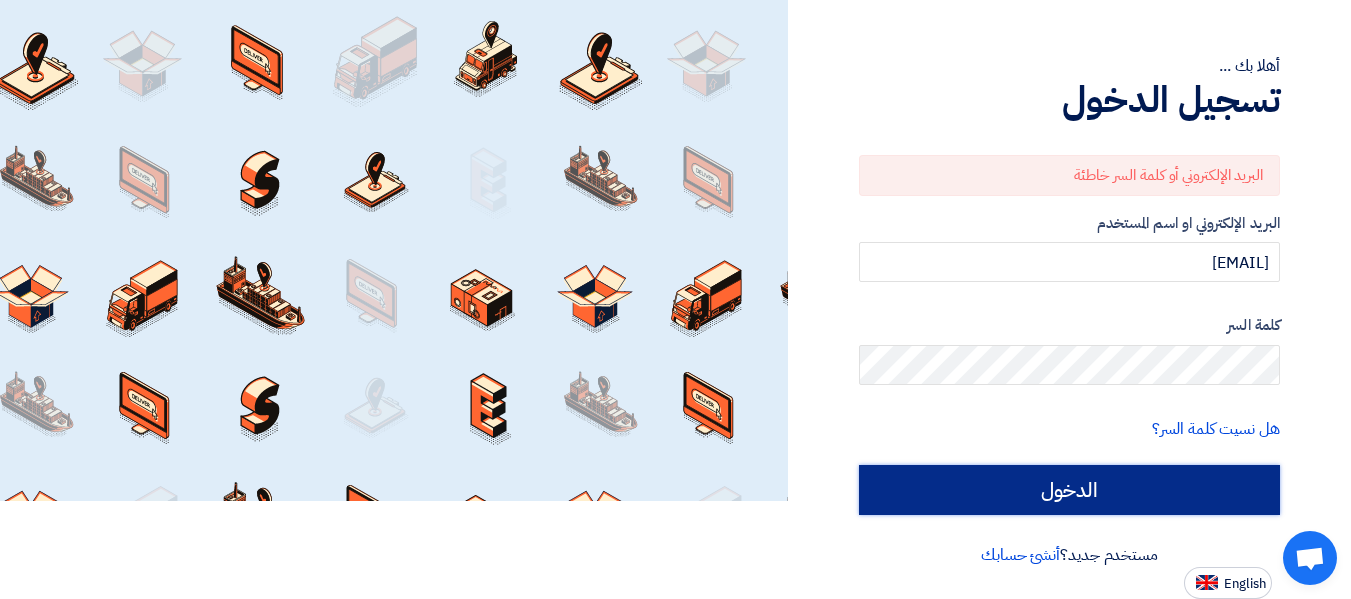 click on "الدخول" 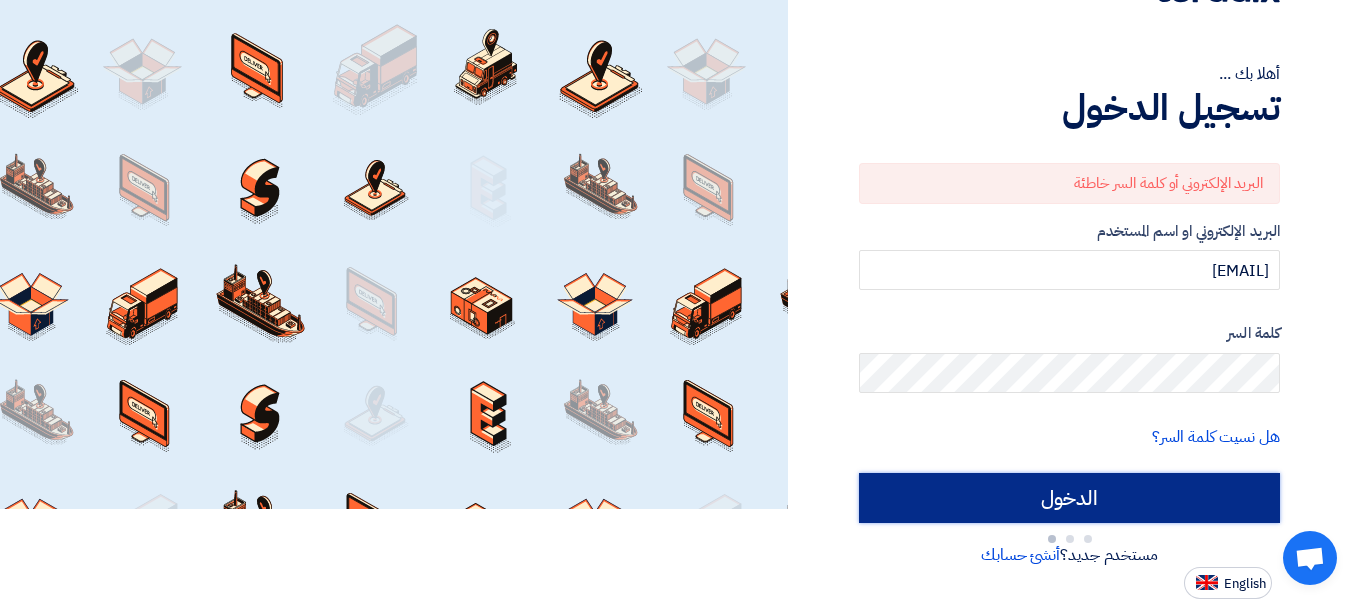 scroll, scrollTop: 98, scrollLeft: 0, axis: vertical 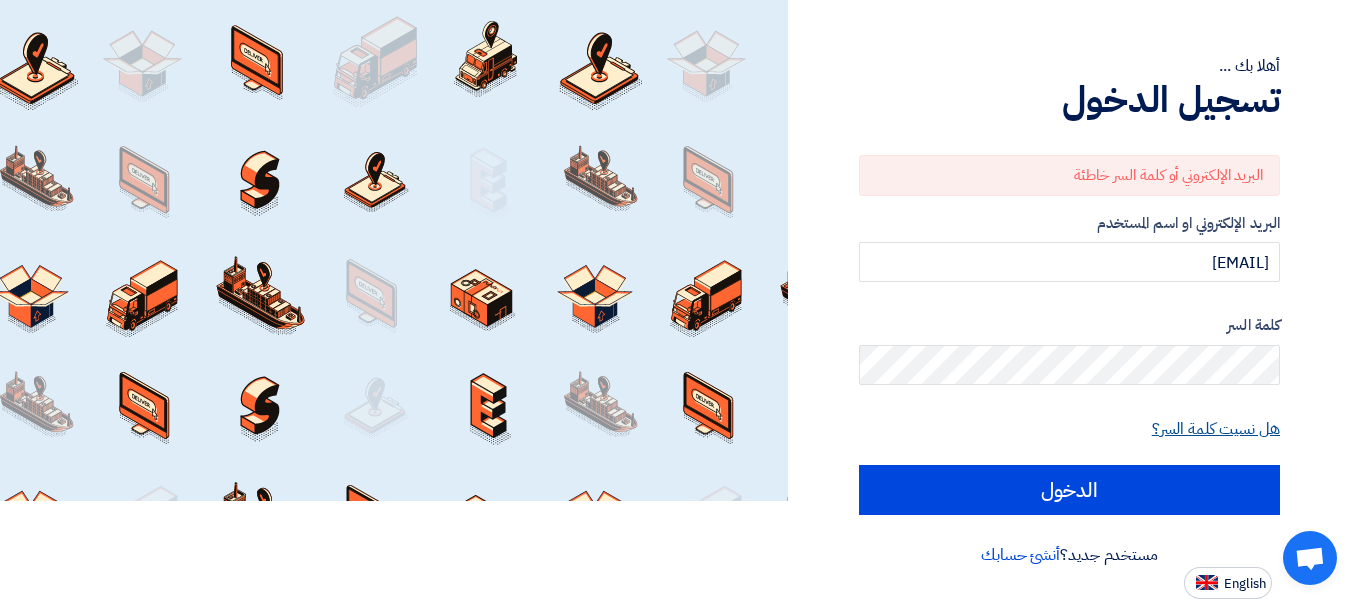 click on "هل نسيت كلمة السر؟" 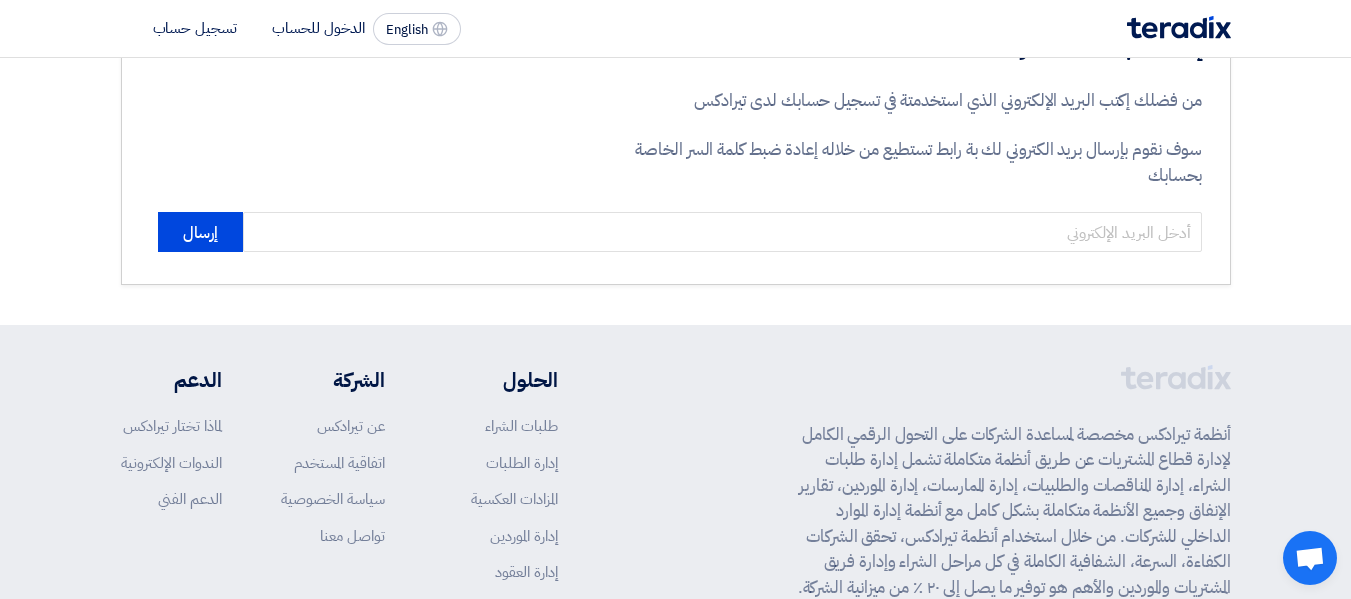 scroll, scrollTop: 0, scrollLeft: 0, axis: both 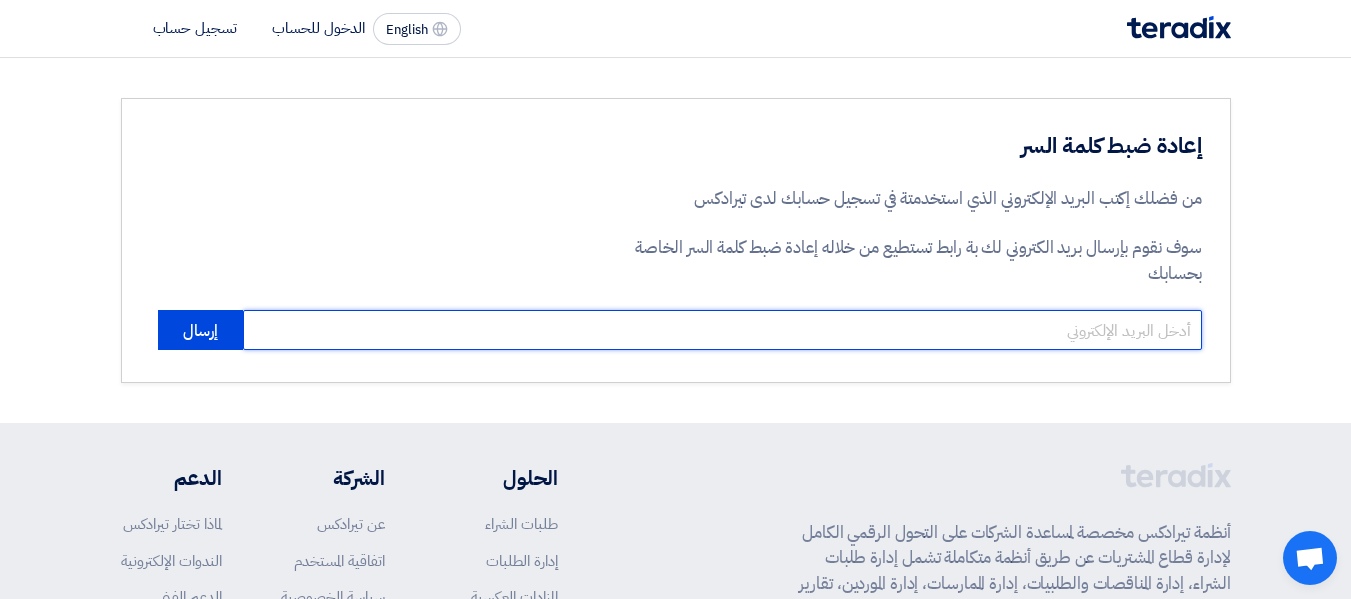 click at bounding box center [722, 330] 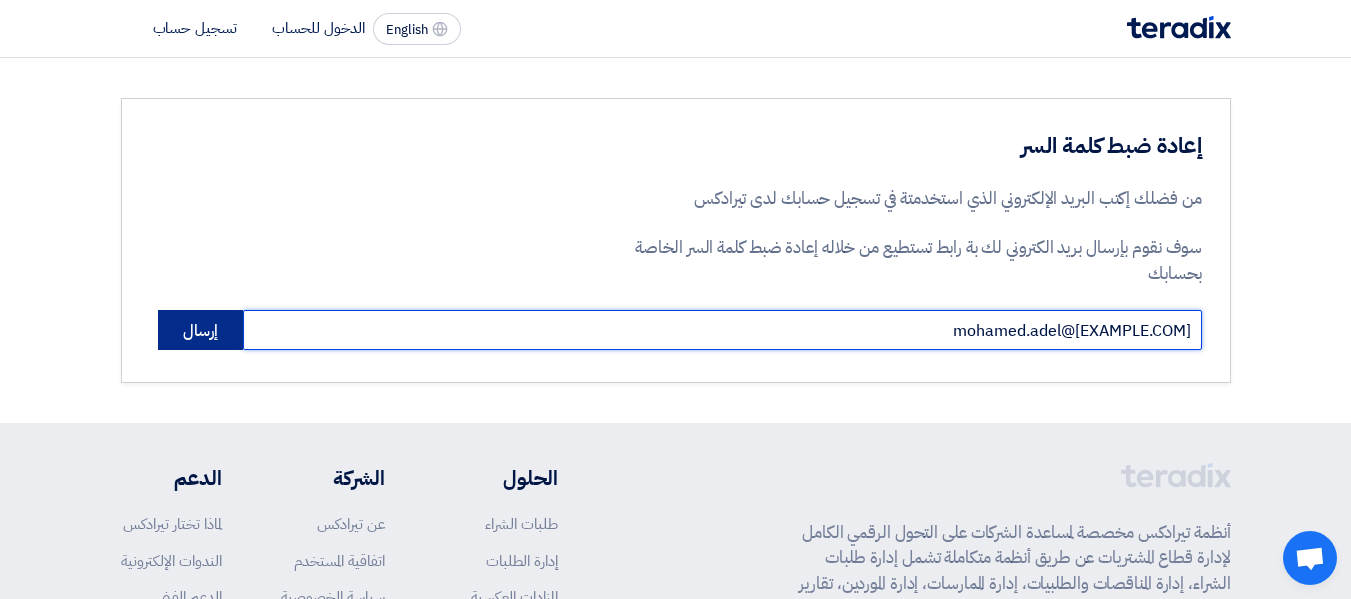 type on "mohamed.adel@[EXAMPLE.COM]" 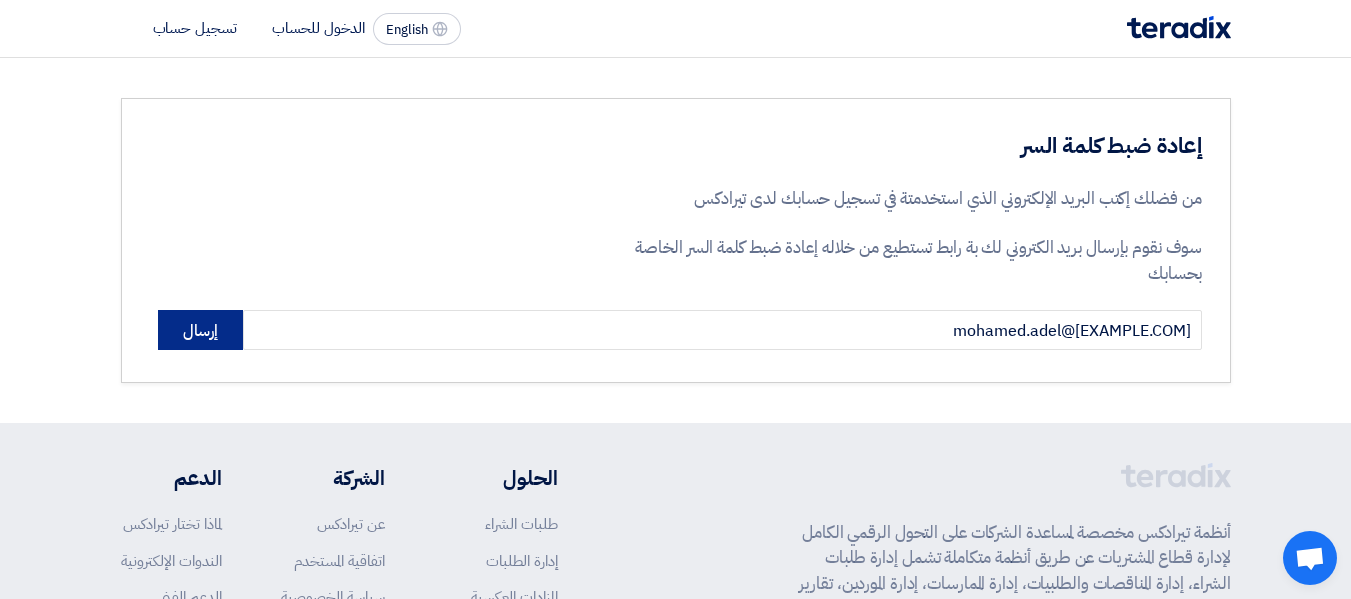 click on "إرسال" 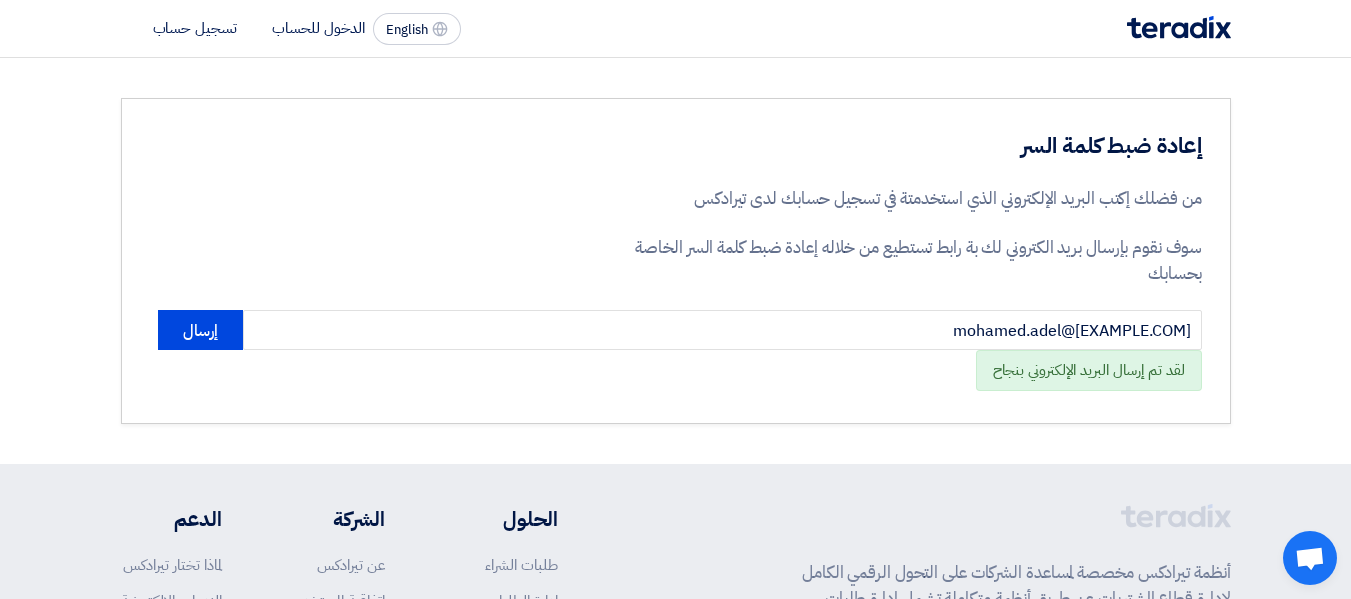 click on "الدخول للحساب" 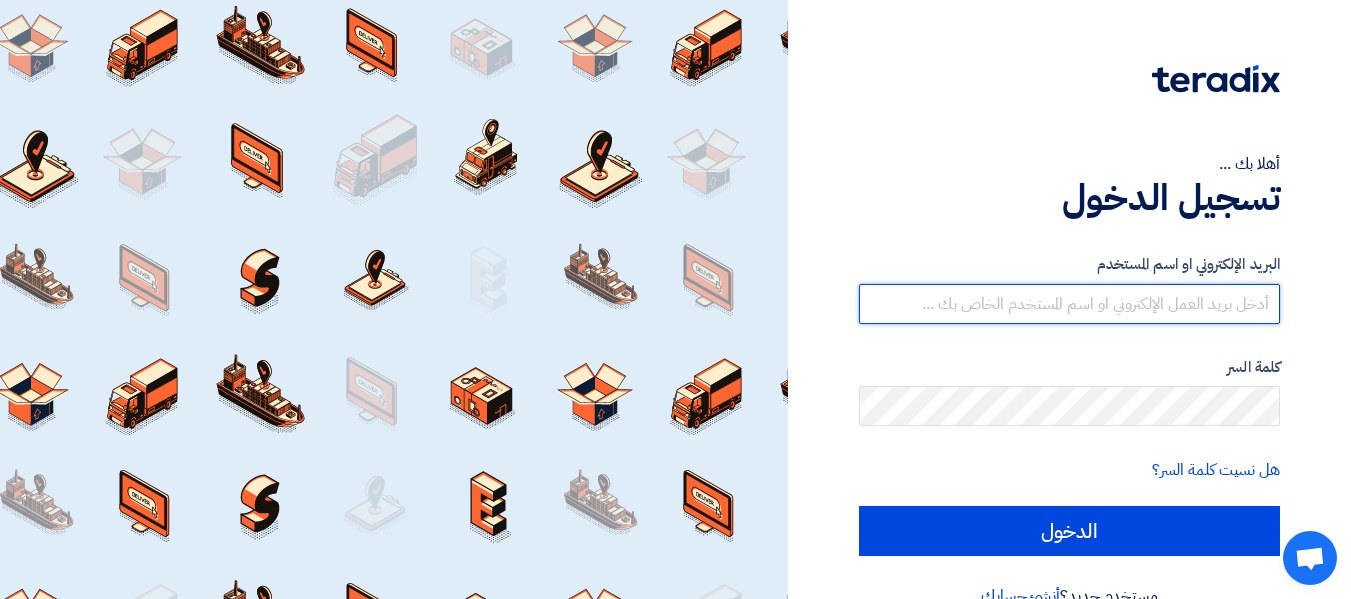 click at bounding box center [1069, 304] 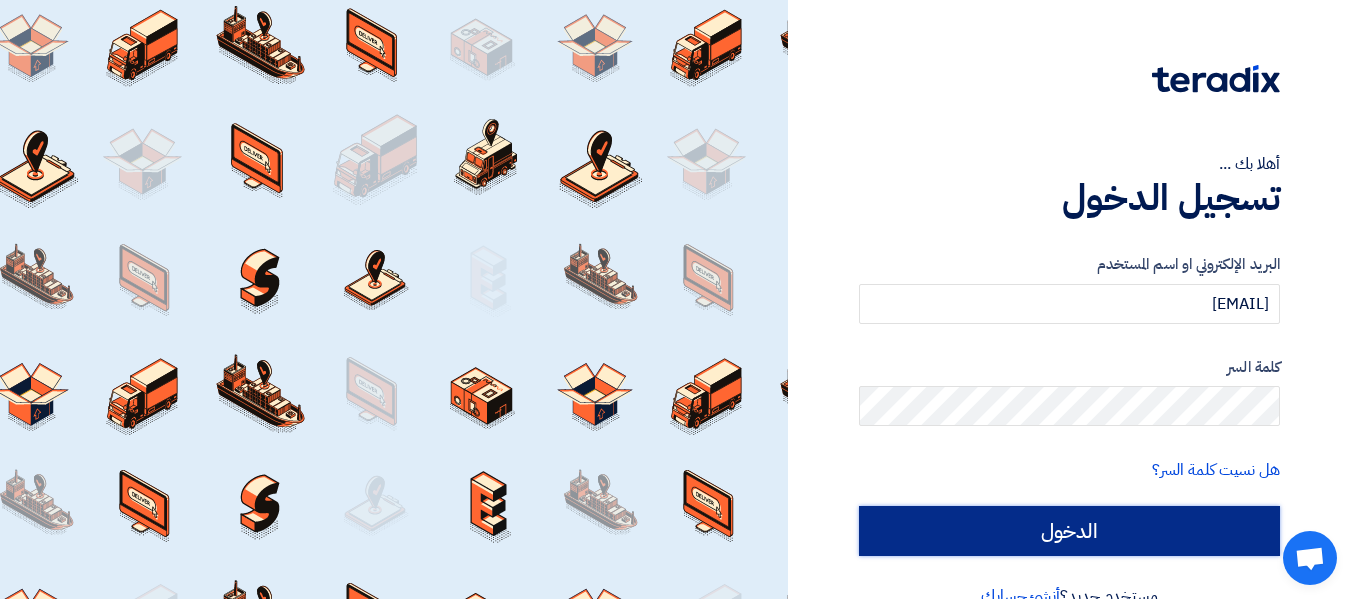 click on "الدخول" 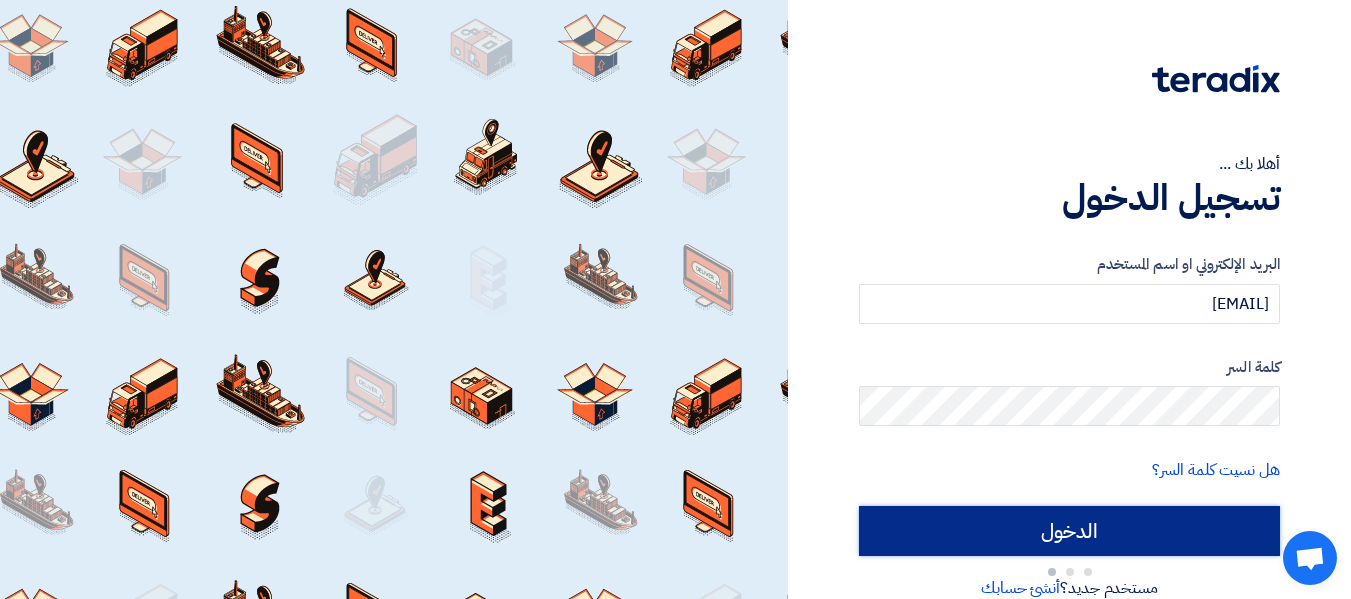 type on "Sign in" 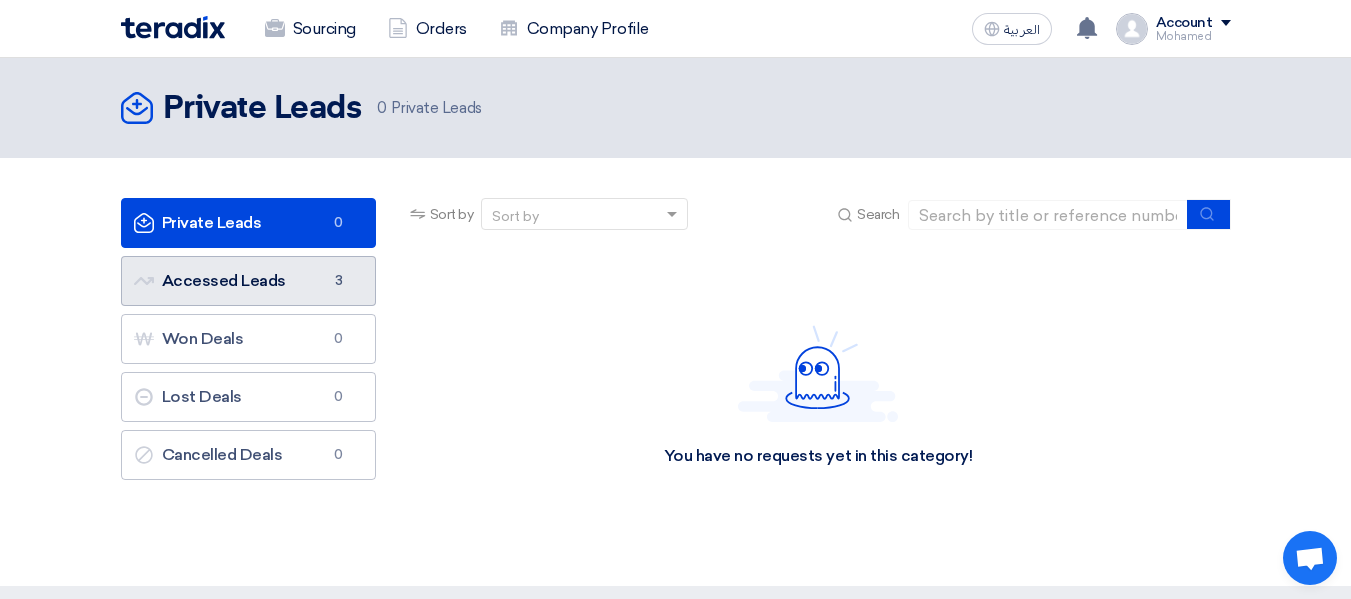 click on "Accessed Leads
Accessed Leads
3" 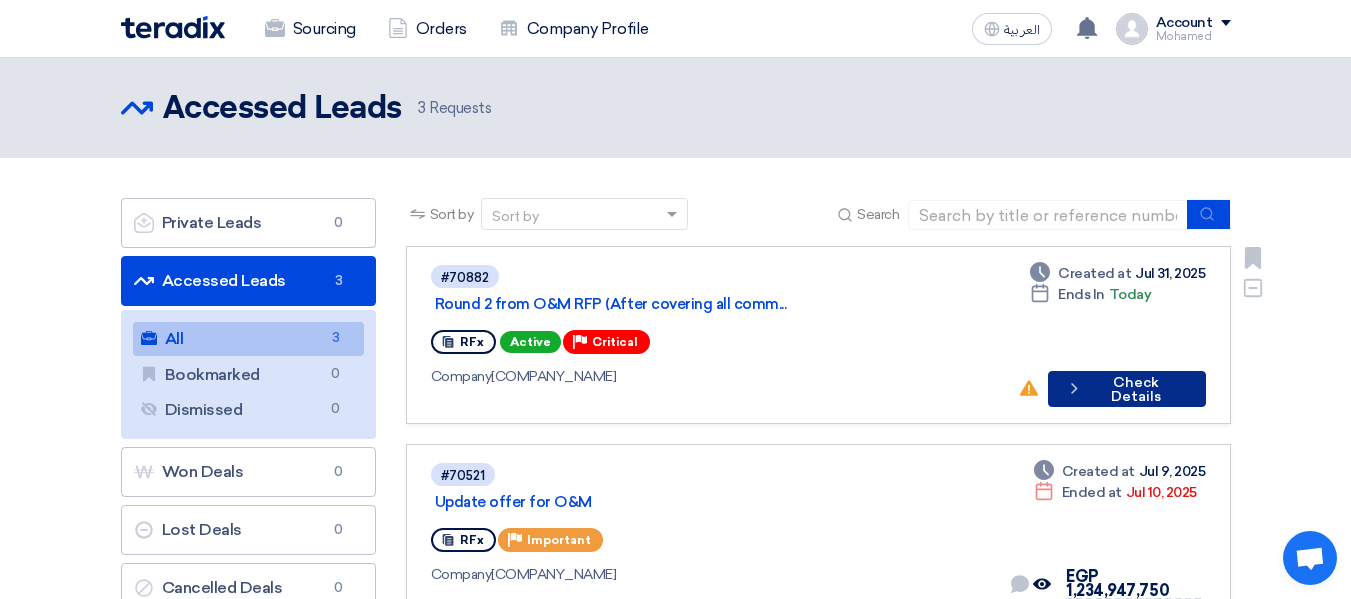 click on "Check details
Check Details" 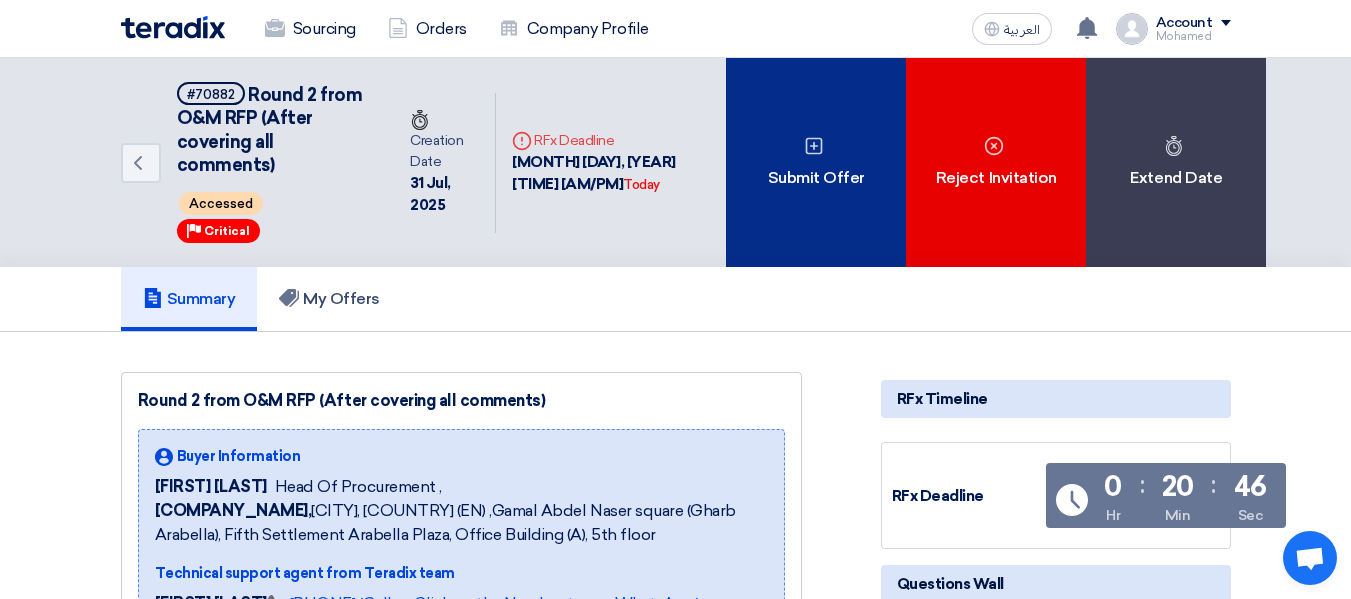 click on "Submit Offer" 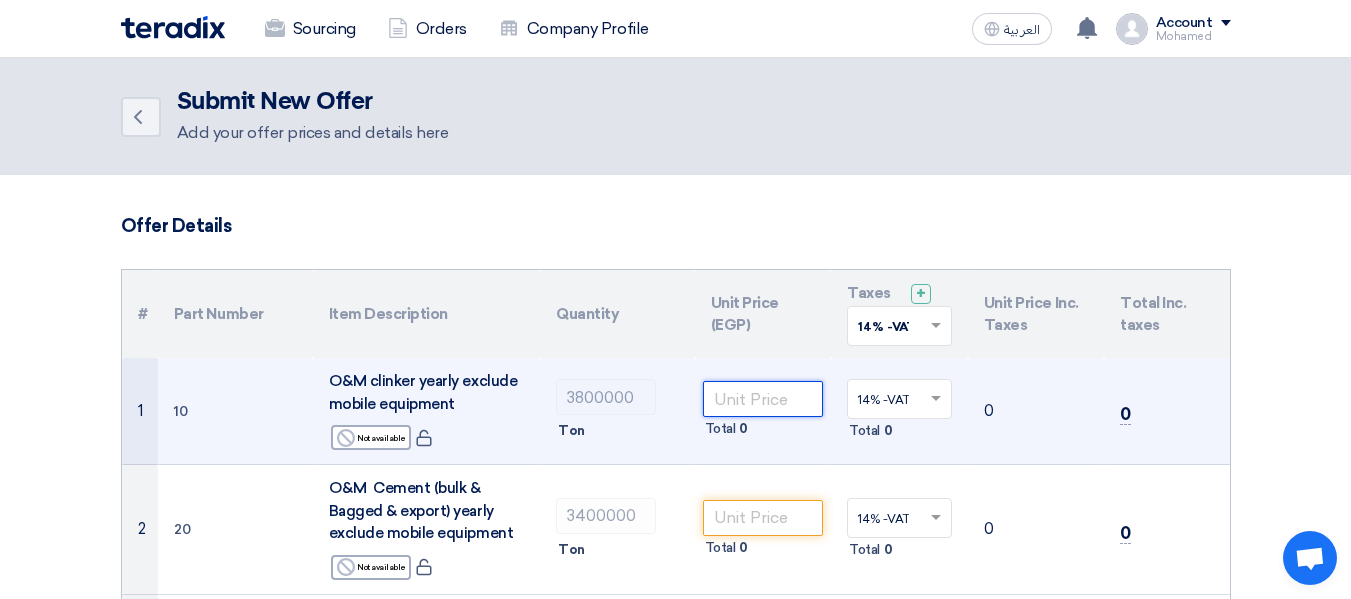 click 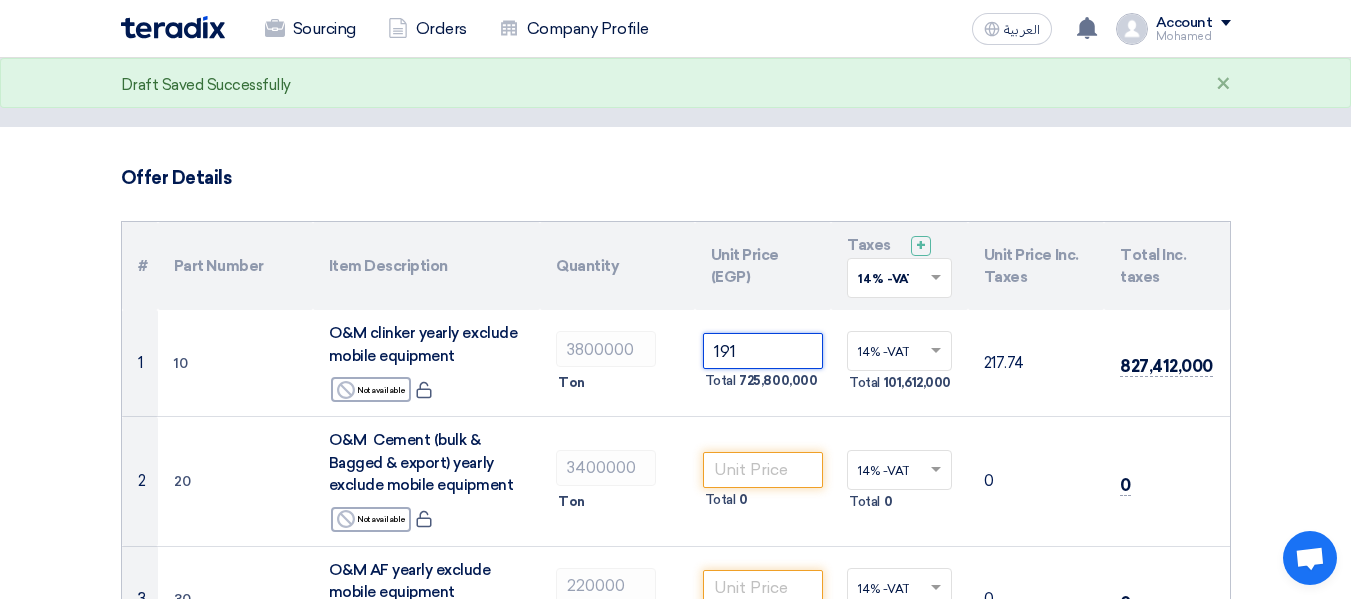 scroll, scrollTop: 53, scrollLeft: 0, axis: vertical 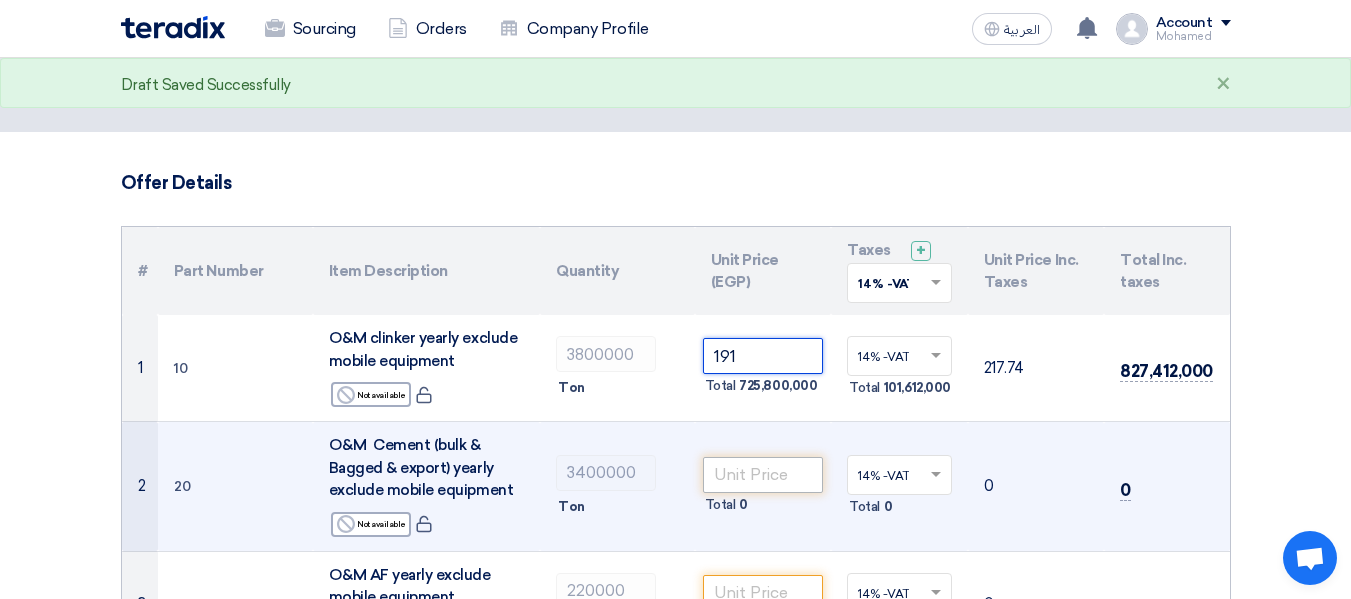 type on "191" 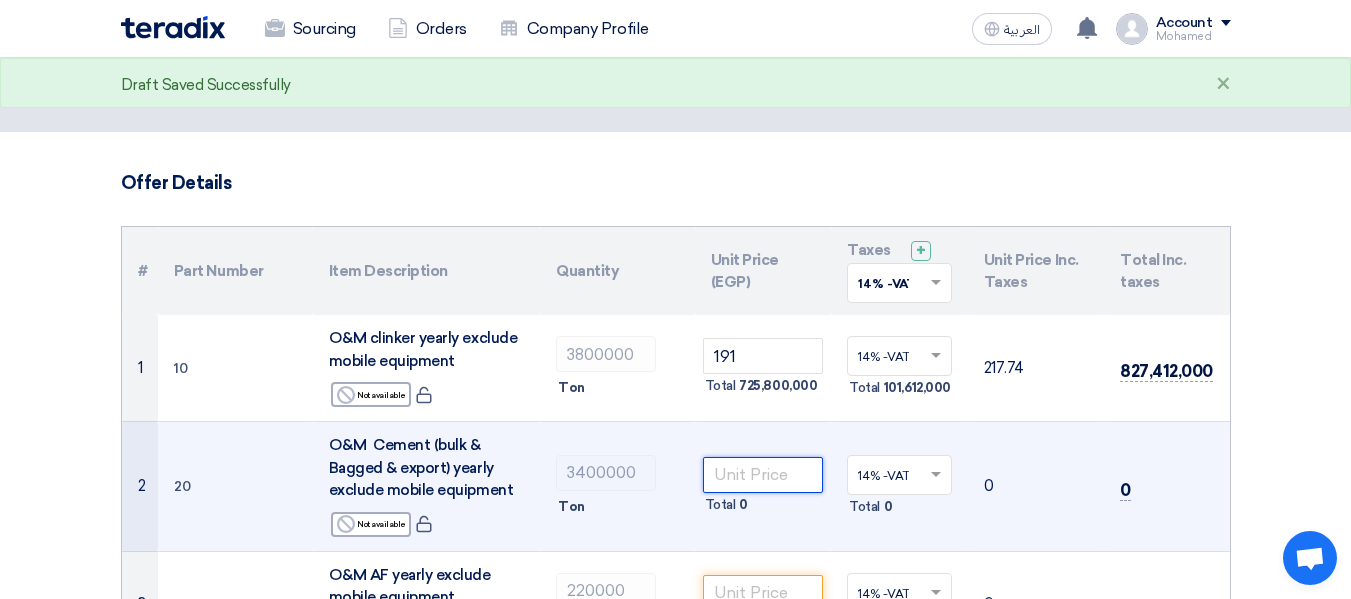 click 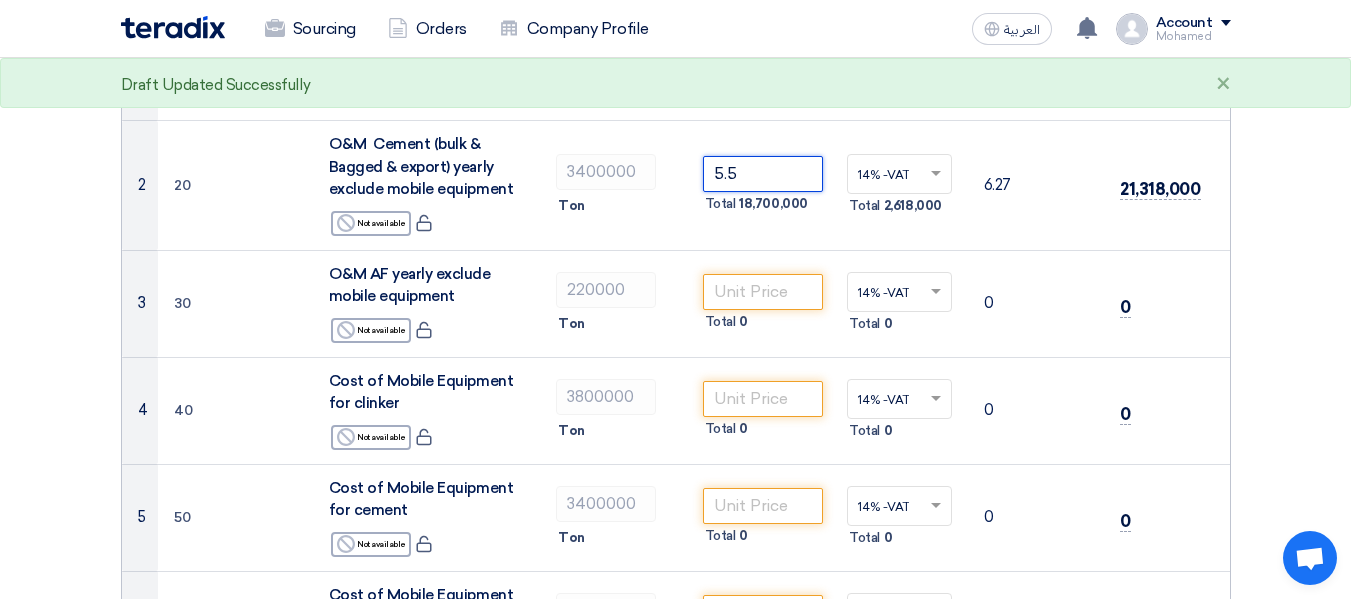 scroll, scrollTop: 354, scrollLeft: 0, axis: vertical 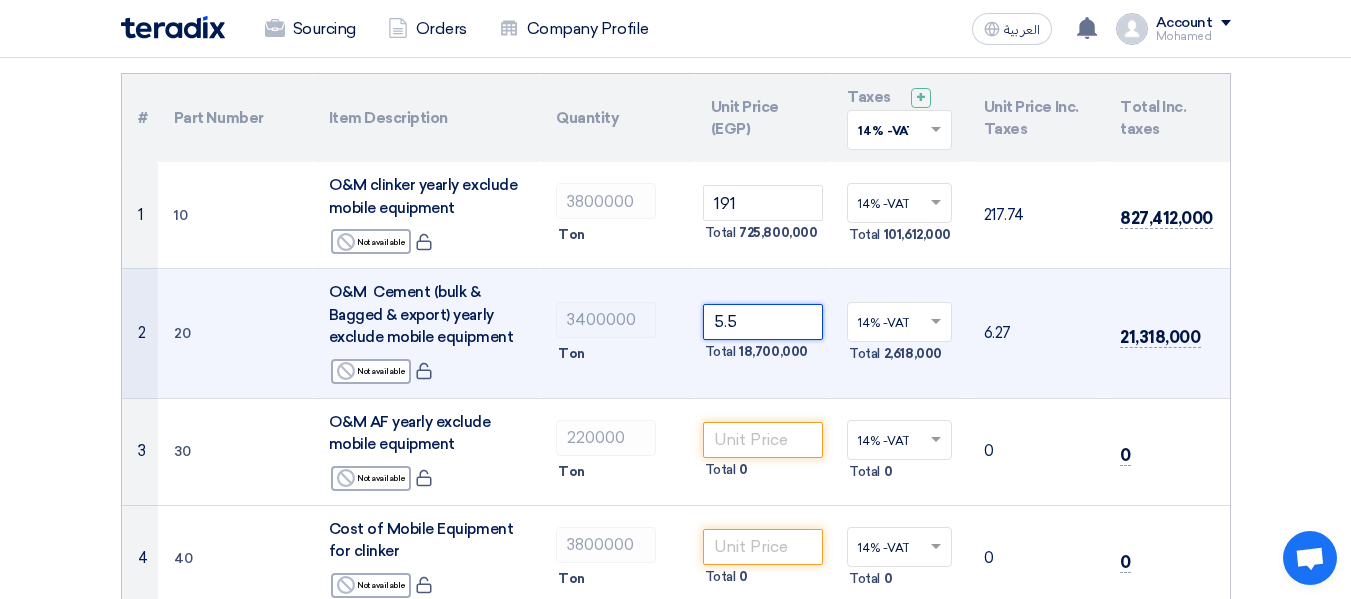 click on "5.5" 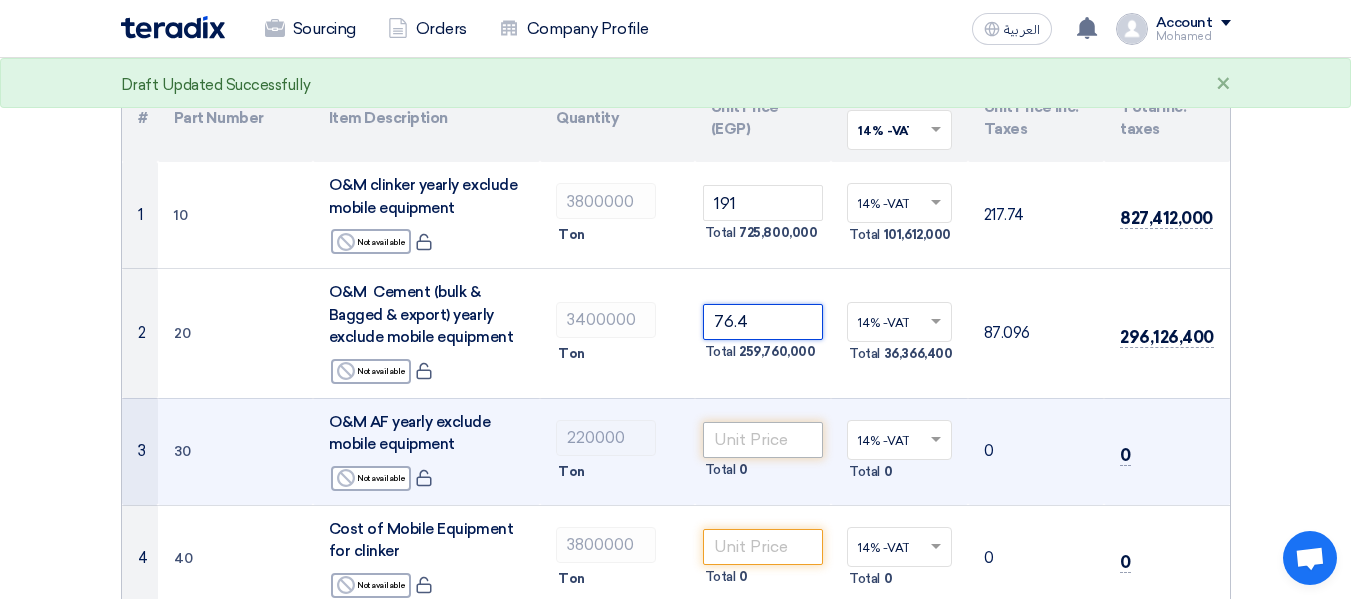 type on "76.4" 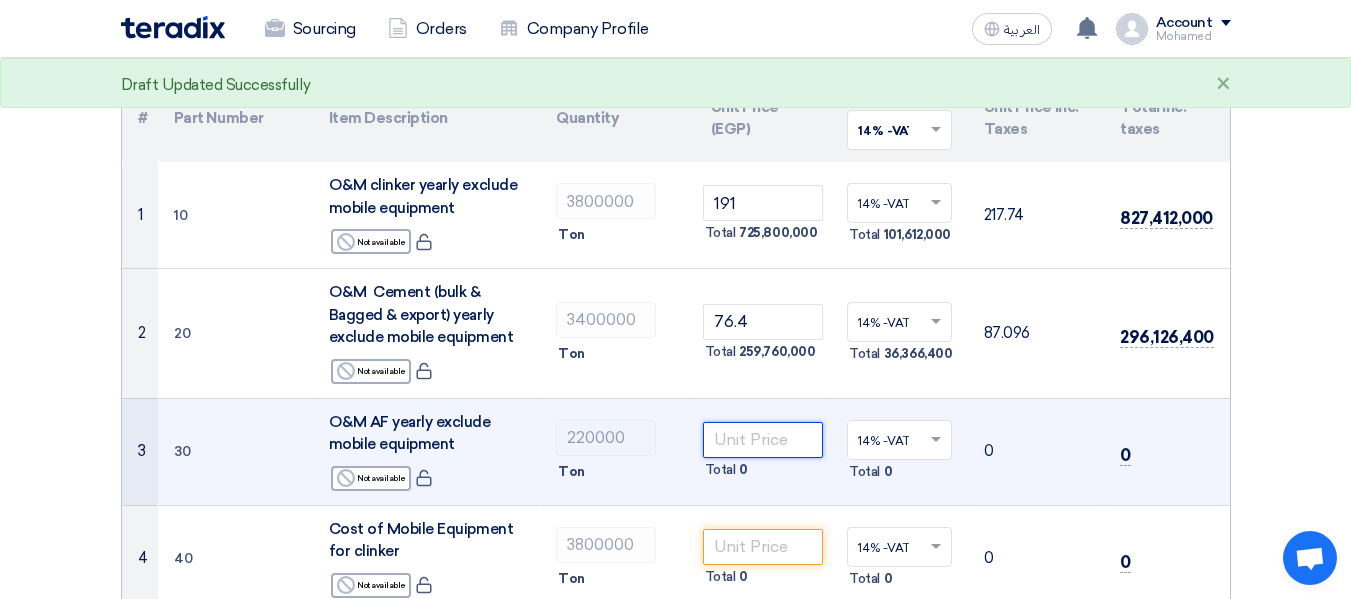 click 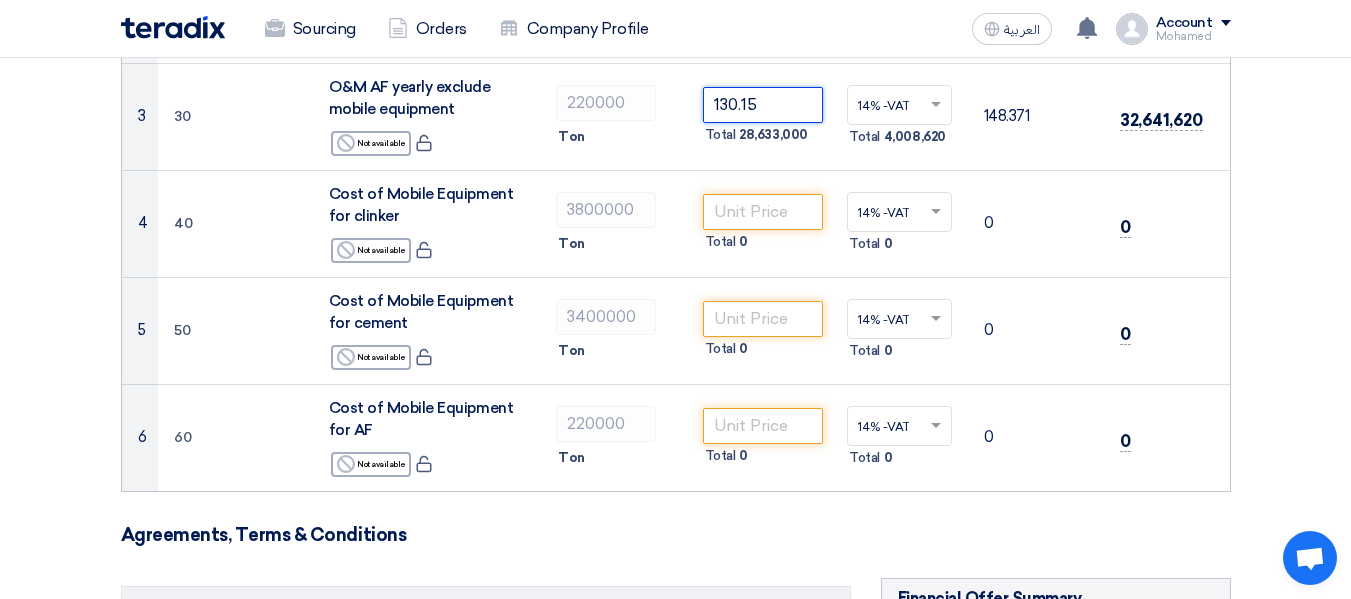 scroll, scrollTop: 526, scrollLeft: 0, axis: vertical 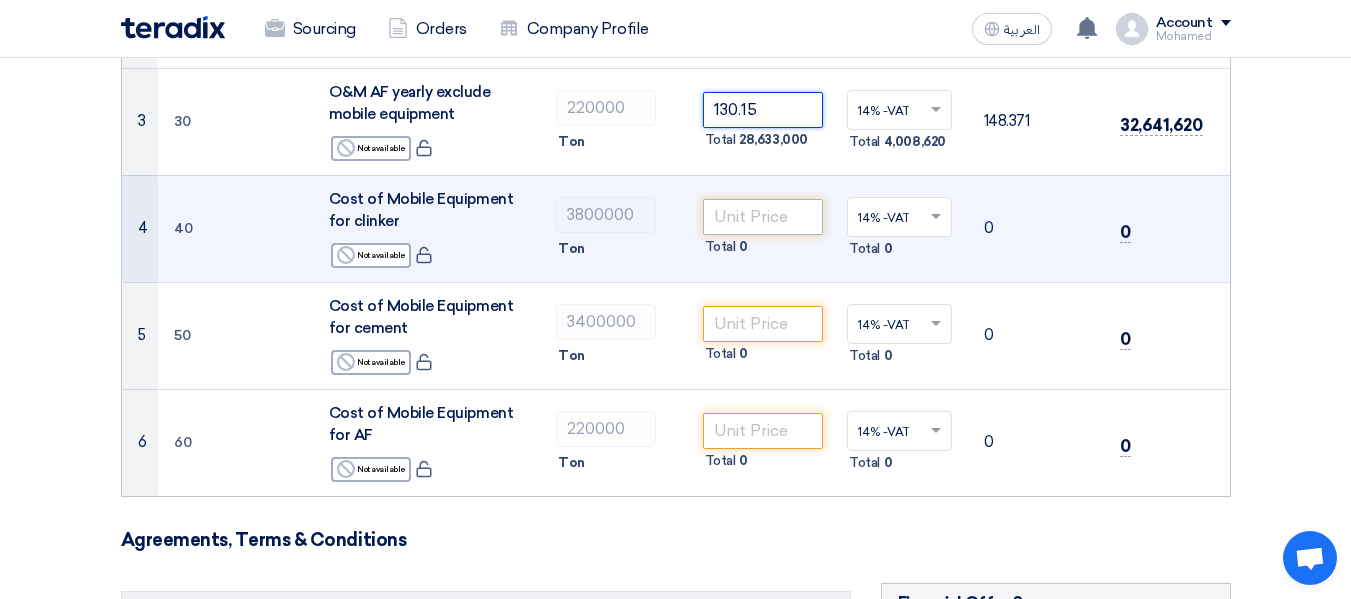 type on "130.15" 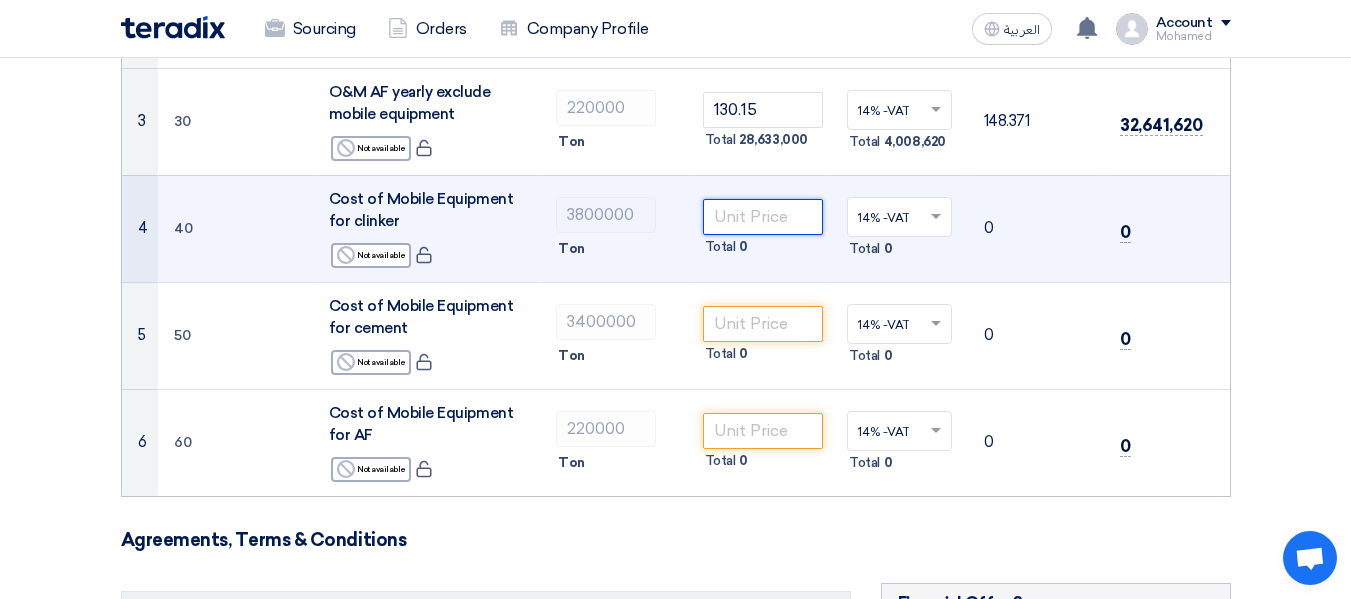 click 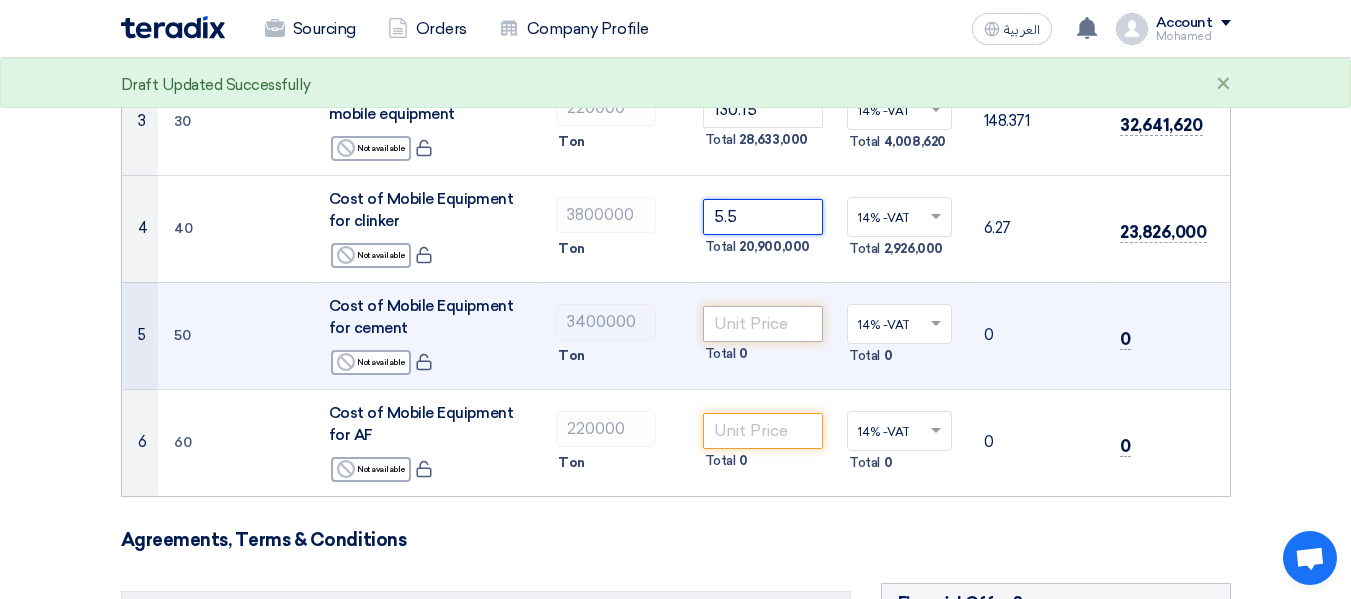 type on "5.5" 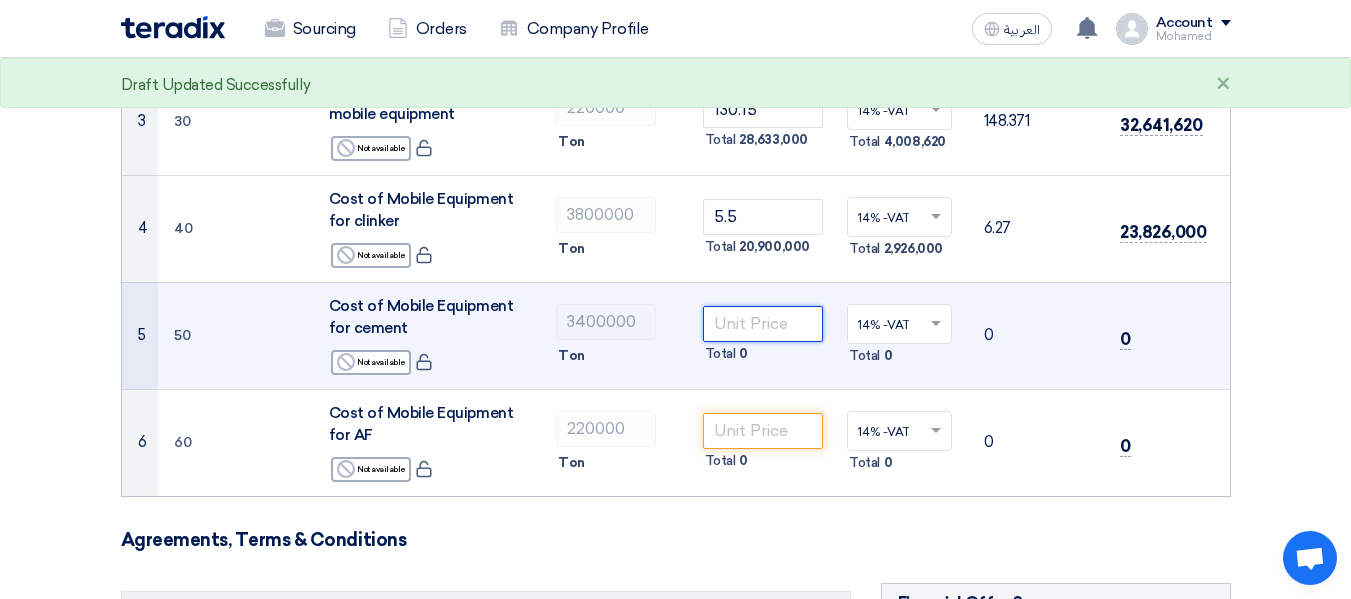 click 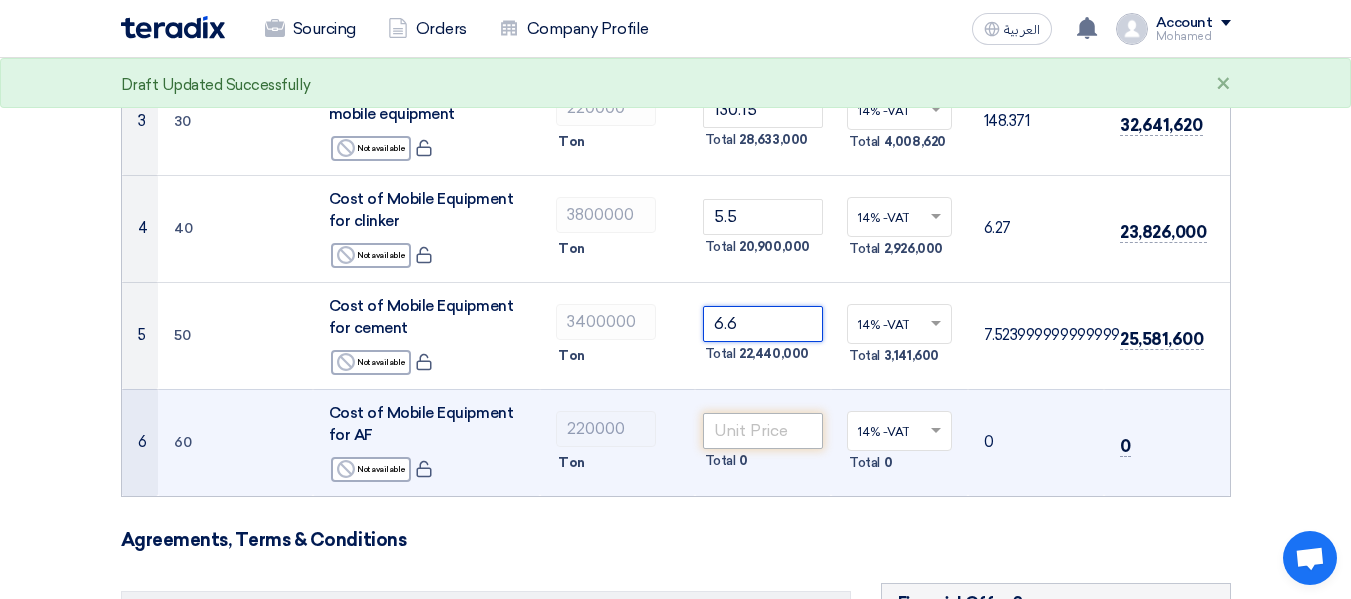 type on "6.6" 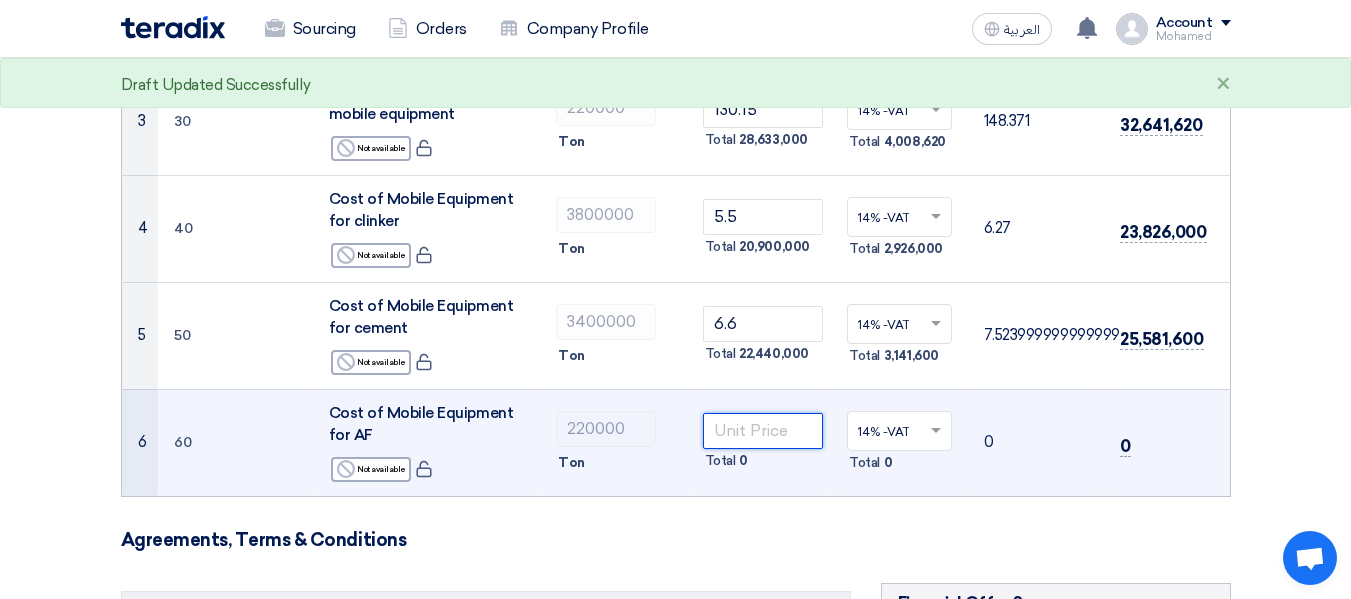 click 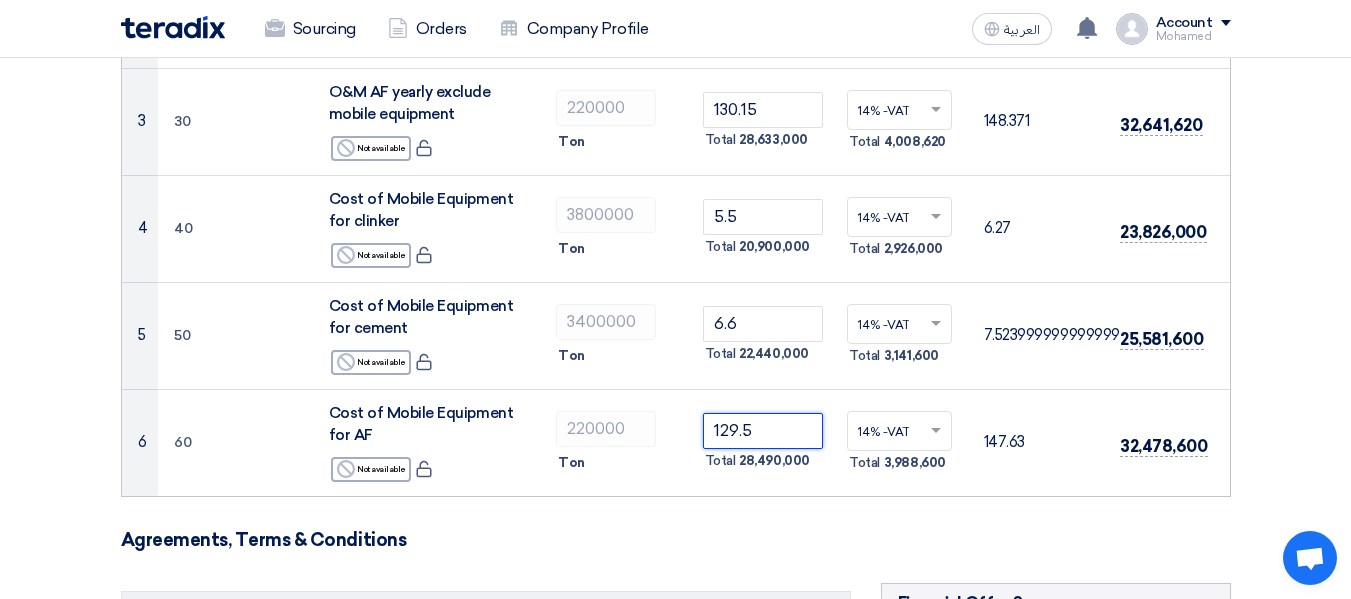 type on "129.5" 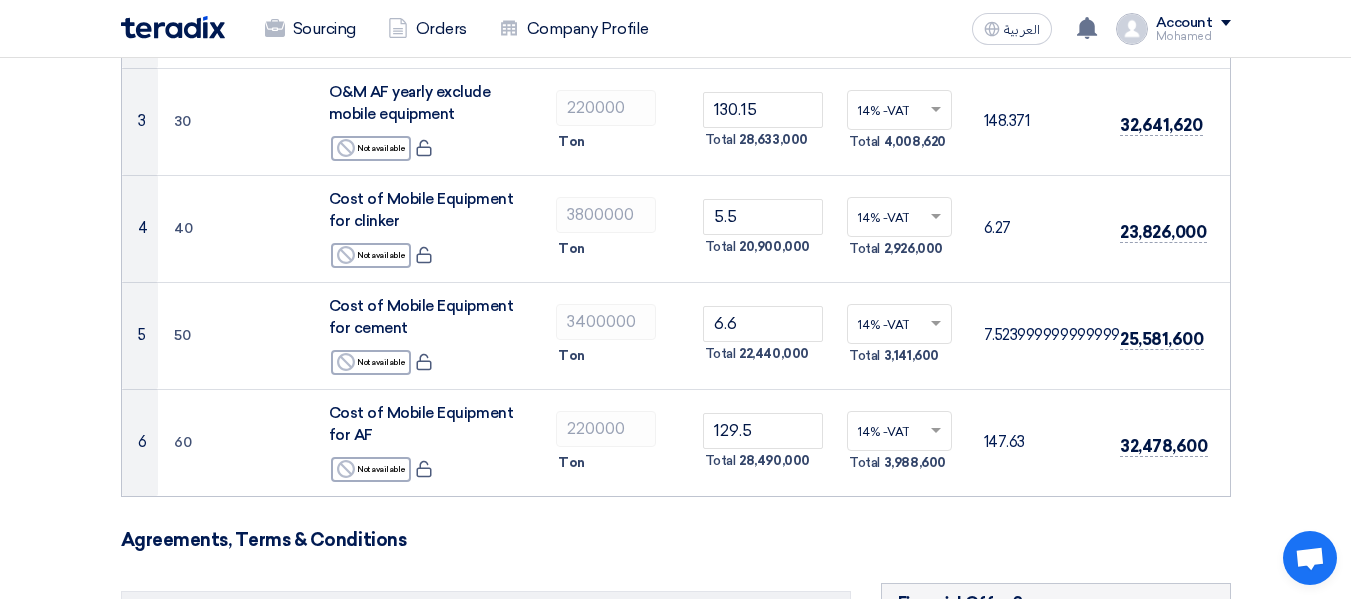 click on "Agreements, Terms & Conditions" 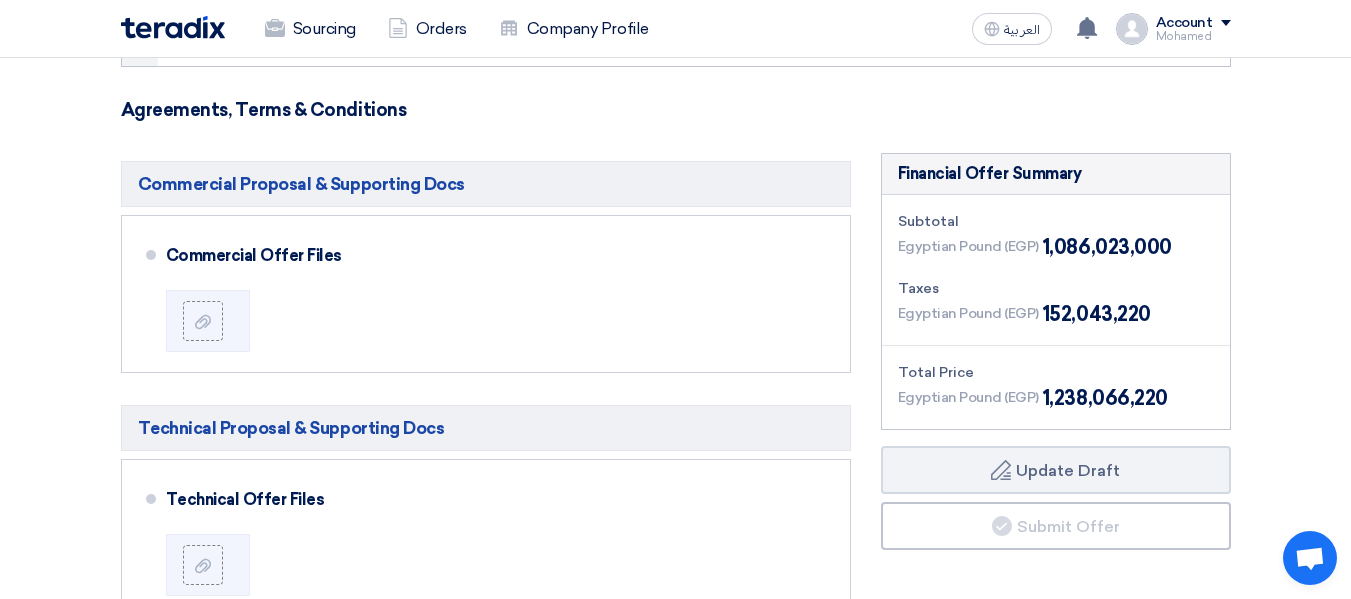 scroll, scrollTop: 990, scrollLeft: 0, axis: vertical 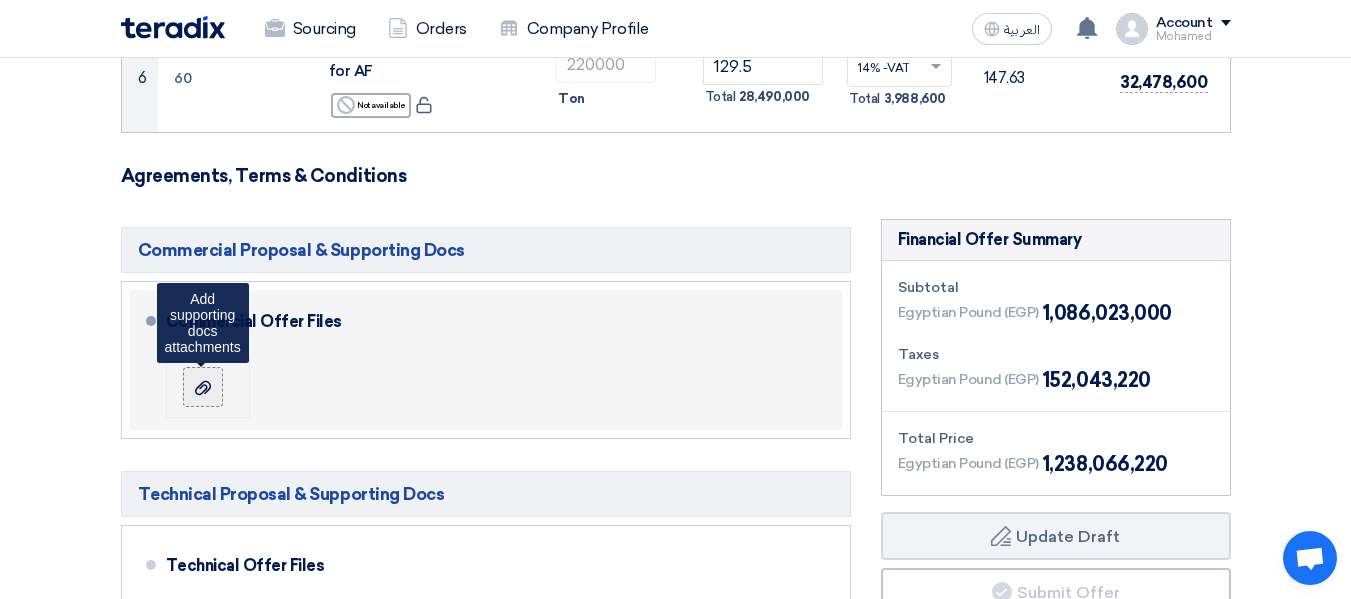 click 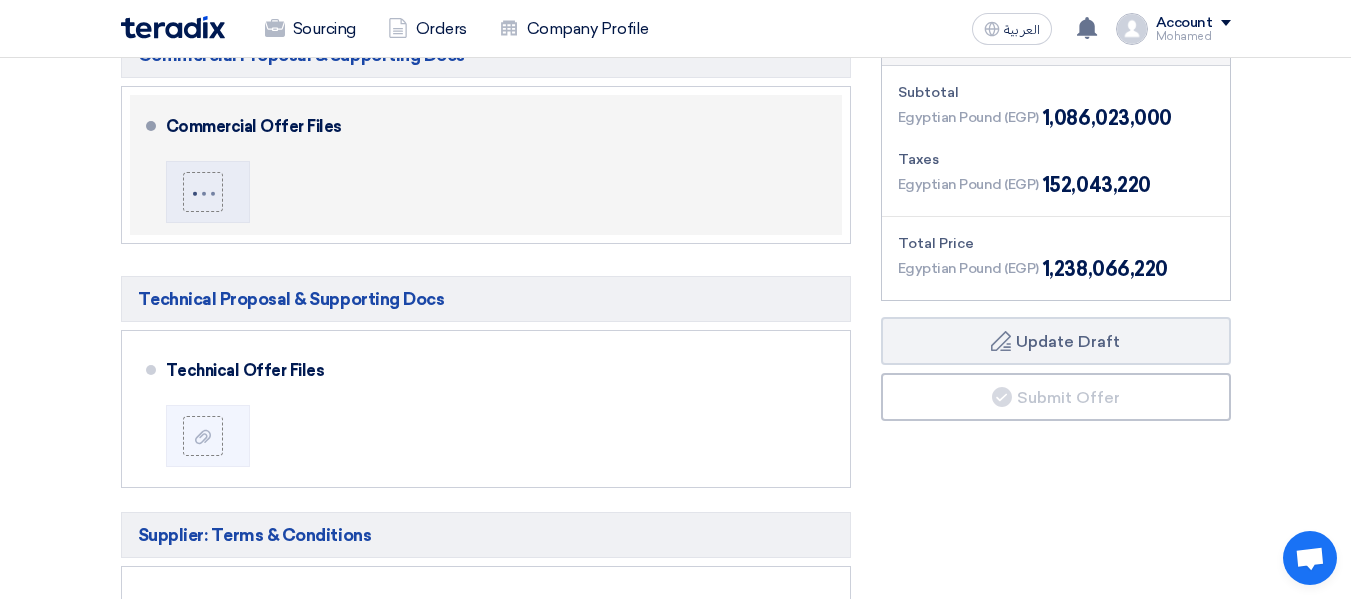 scroll, scrollTop: 1090, scrollLeft: 0, axis: vertical 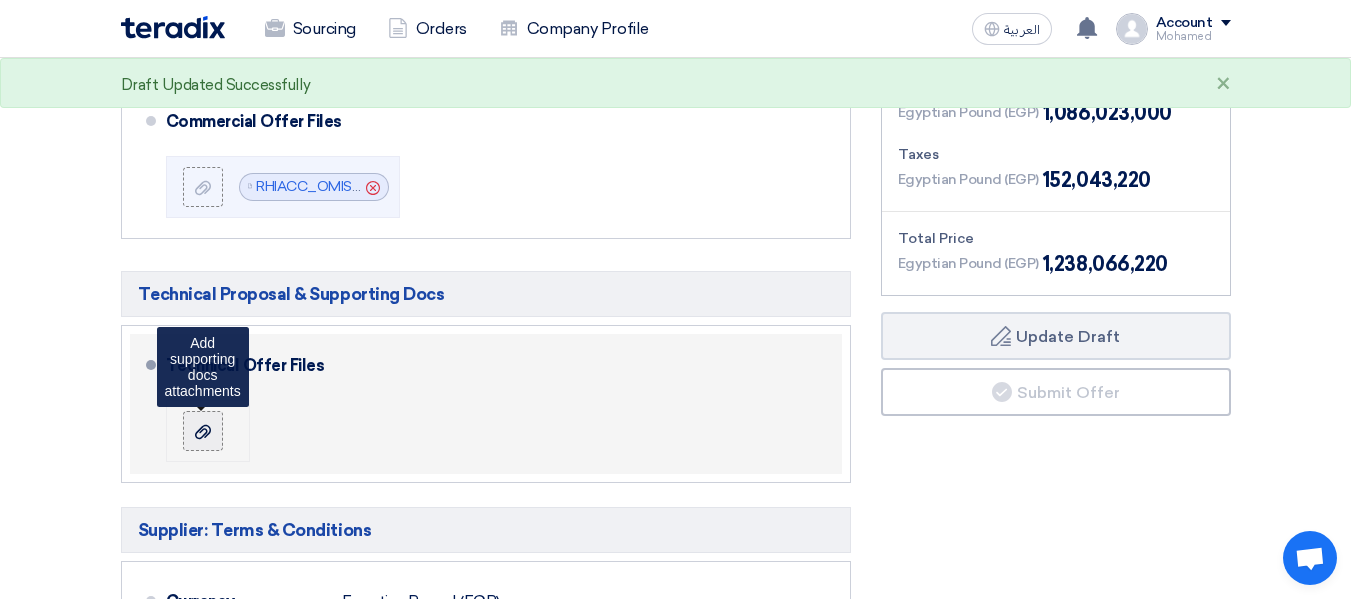 click 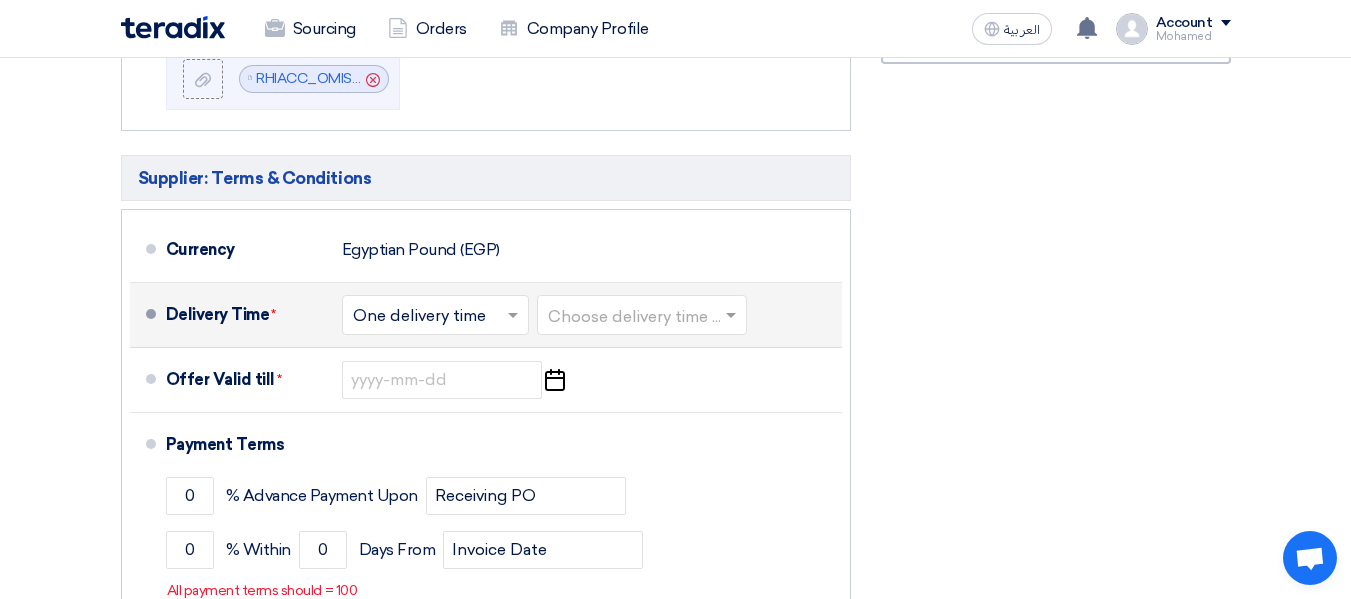 scroll, scrollTop: 1490, scrollLeft: 0, axis: vertical 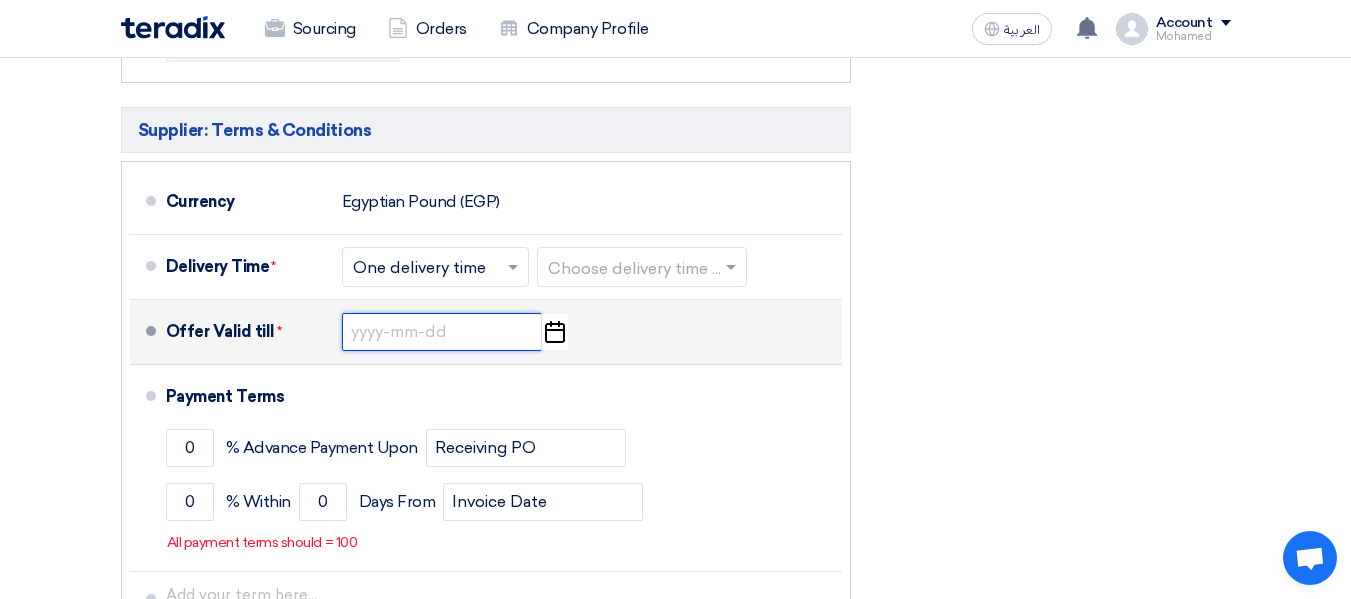 click 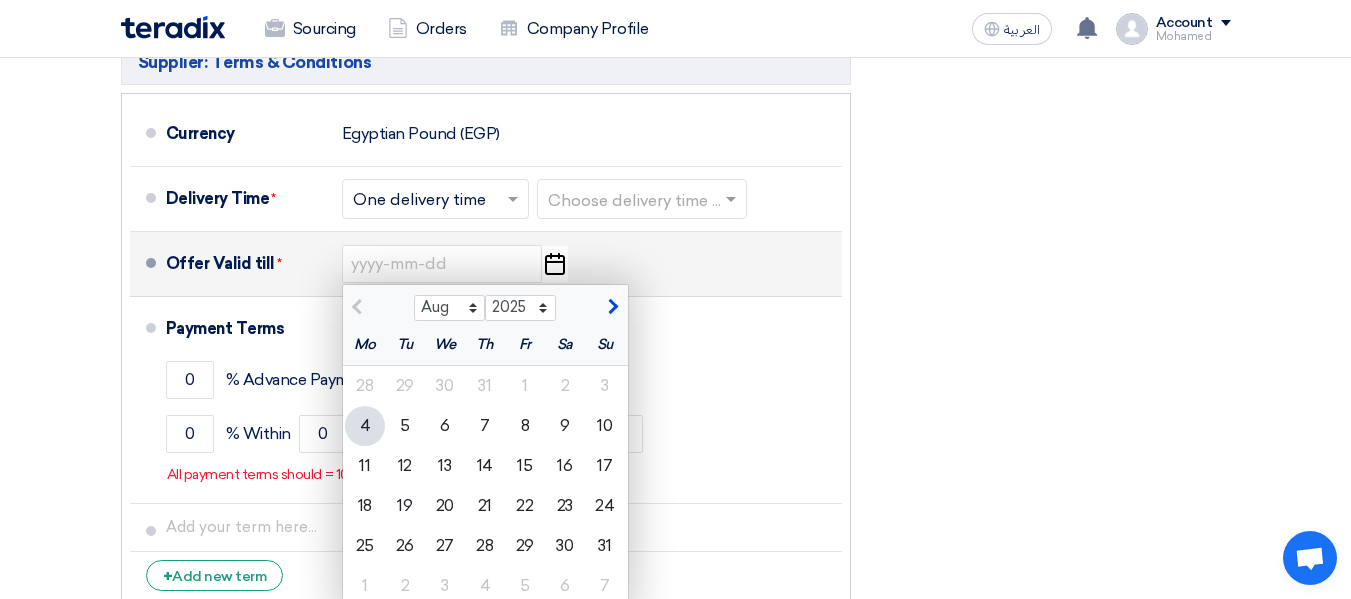 scroll, scrollTop: 1590, scrollLeft: 0, axis: vertical 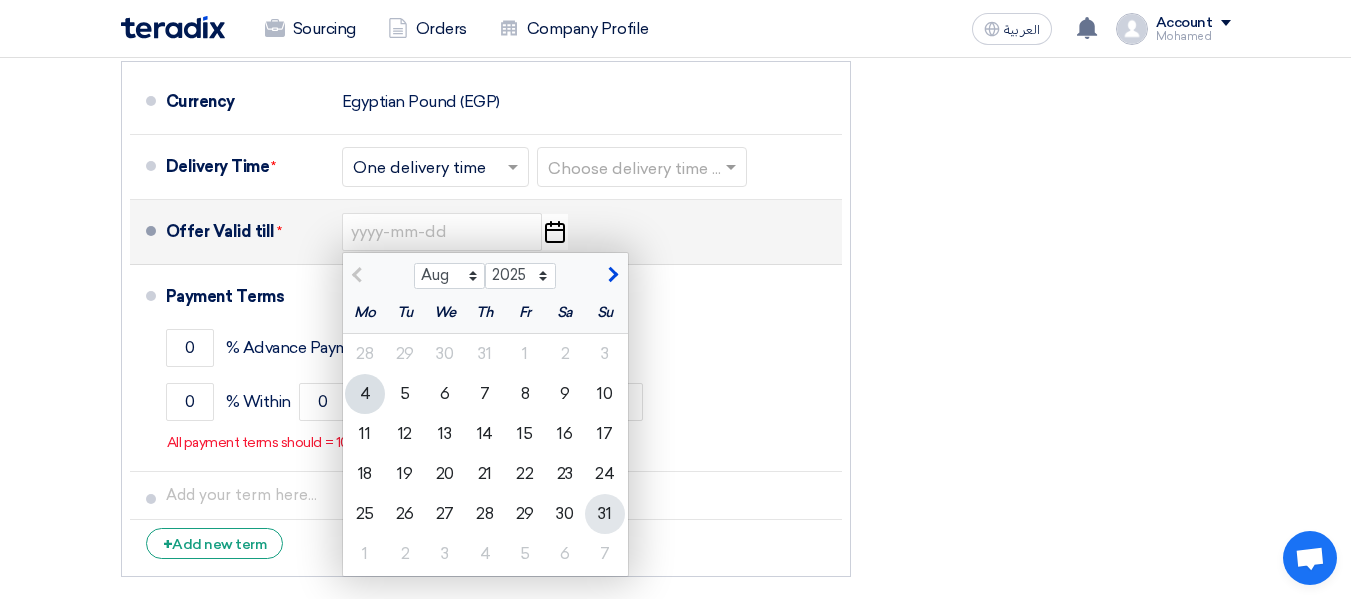 click on "31" 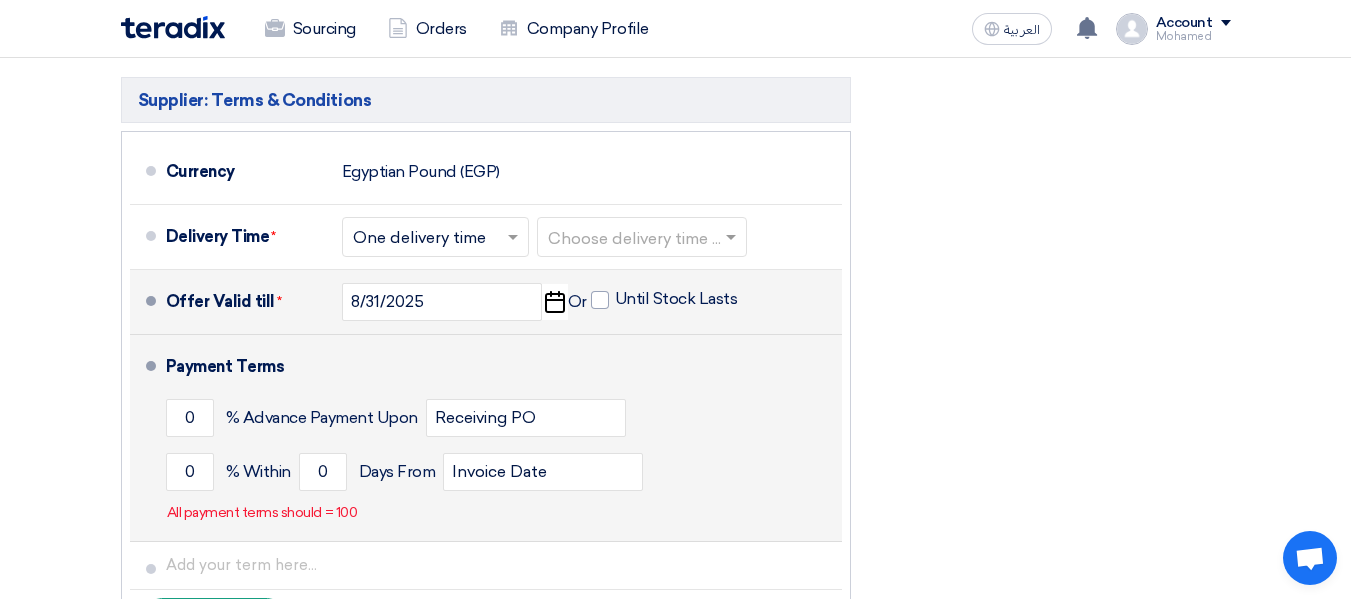 scroll, scrollTop: 1490, scrollLeft: 0, axis: vertical 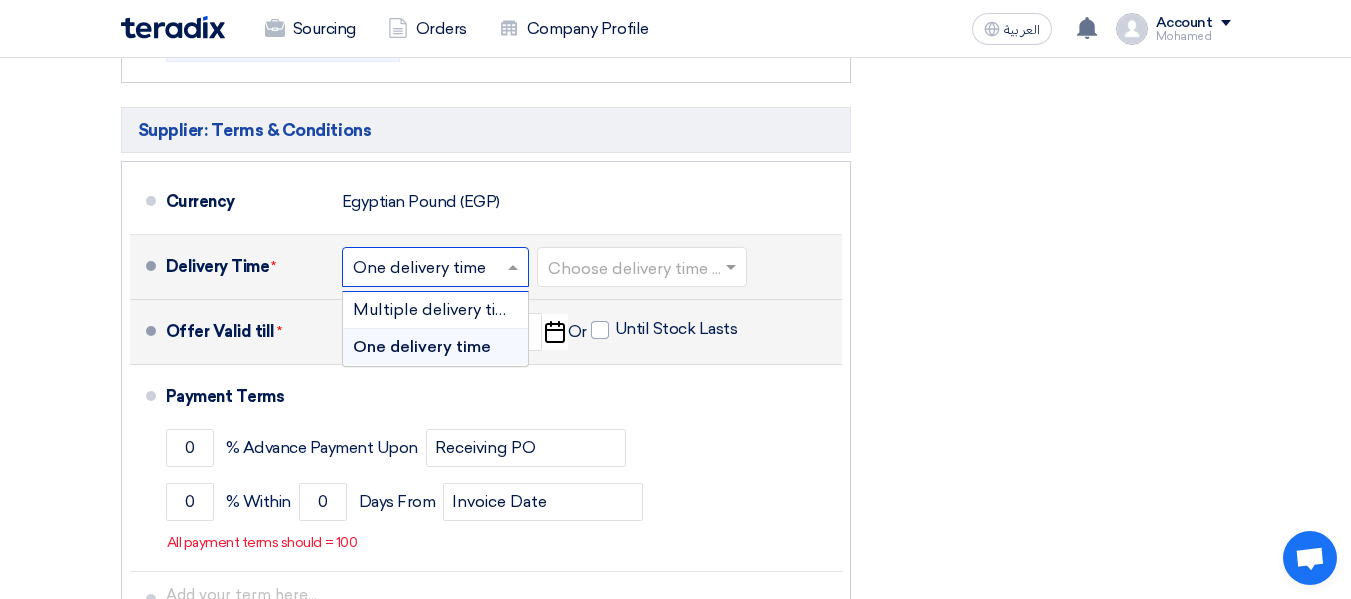 click 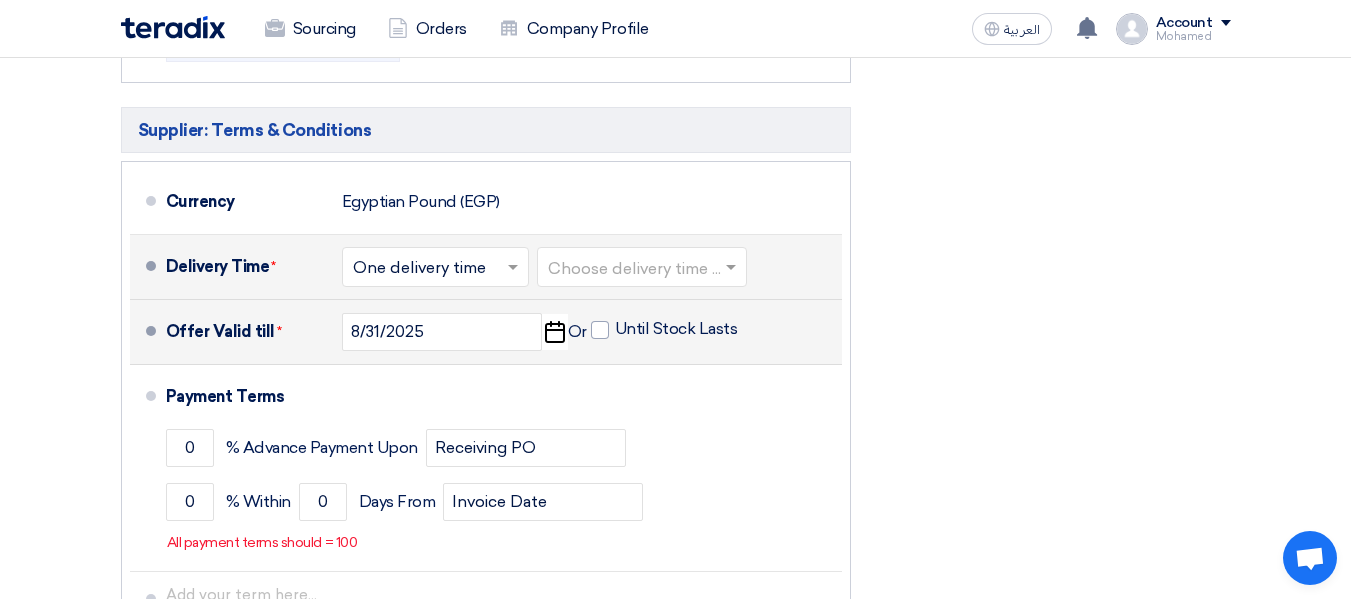 click 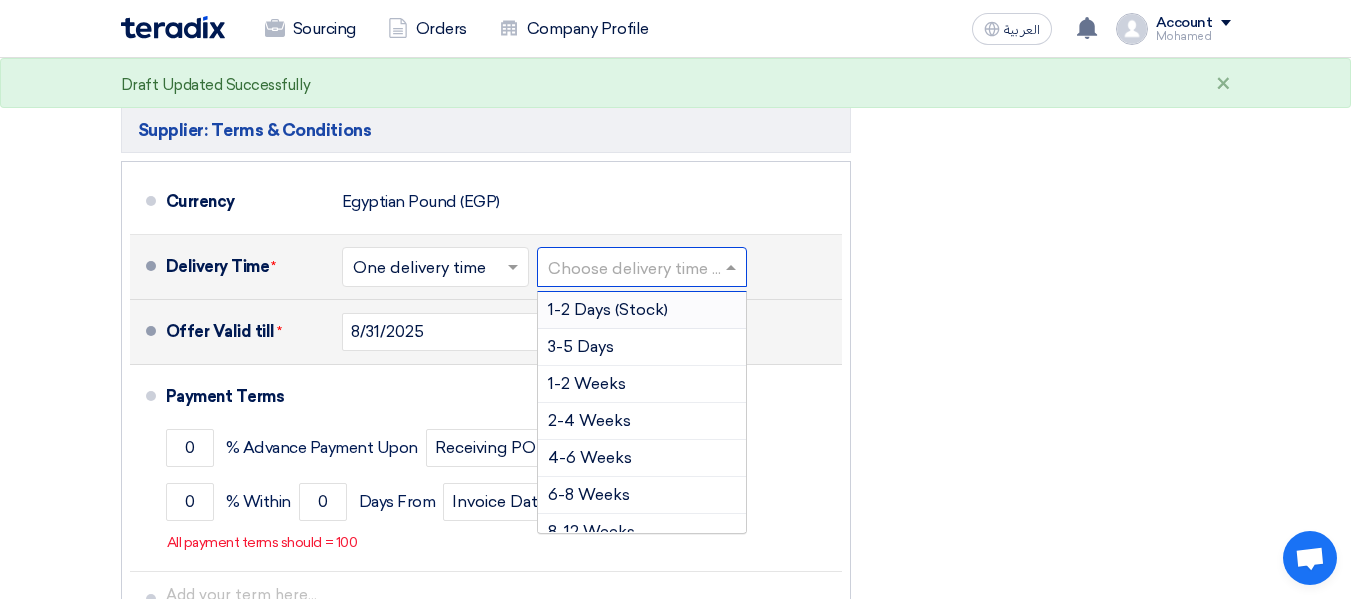click on "1-2 Days (Stock)" at bounding box center (608, 309) 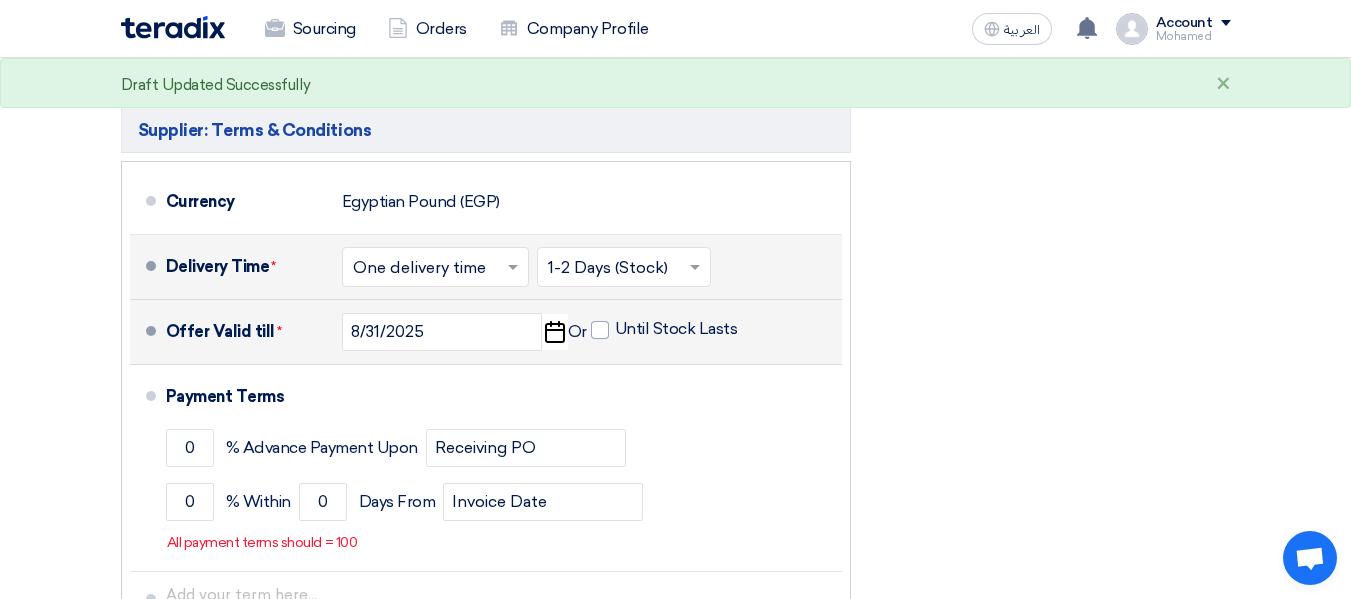 click on "Financial Offer Summary
Subtotal
Egyptian Pound (EGP)
1,086,023,000
Taxes" 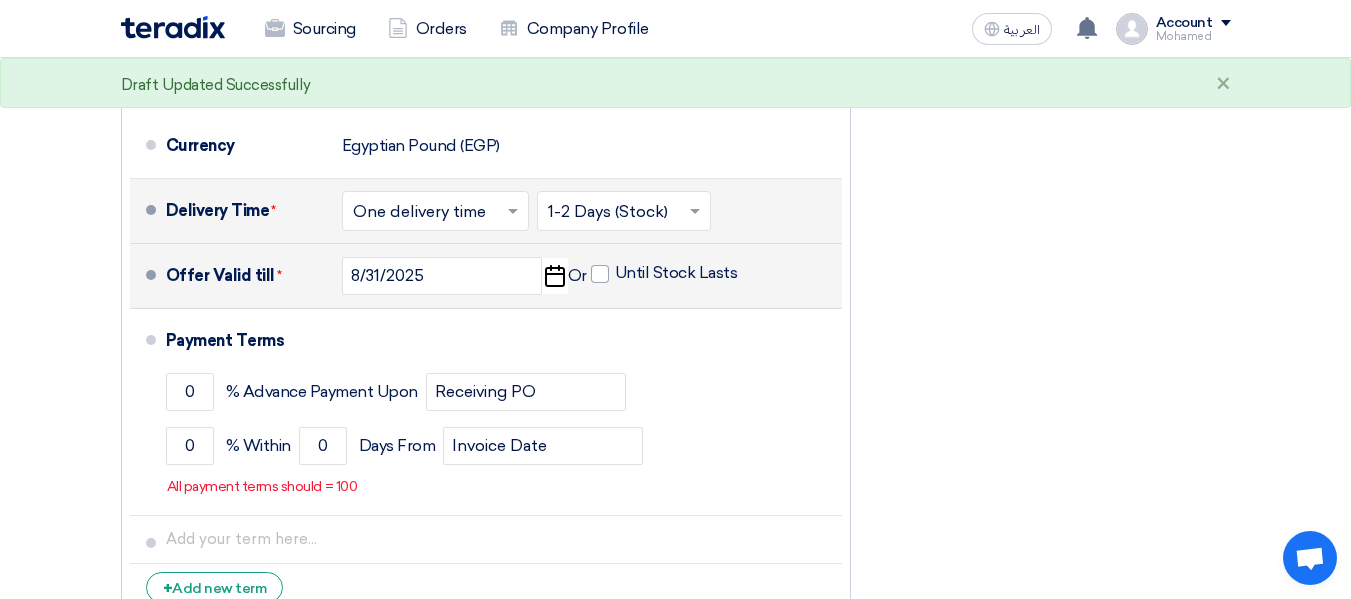 scroll, scrollTop: 1590, scrollLeft: 0, axis: vertical 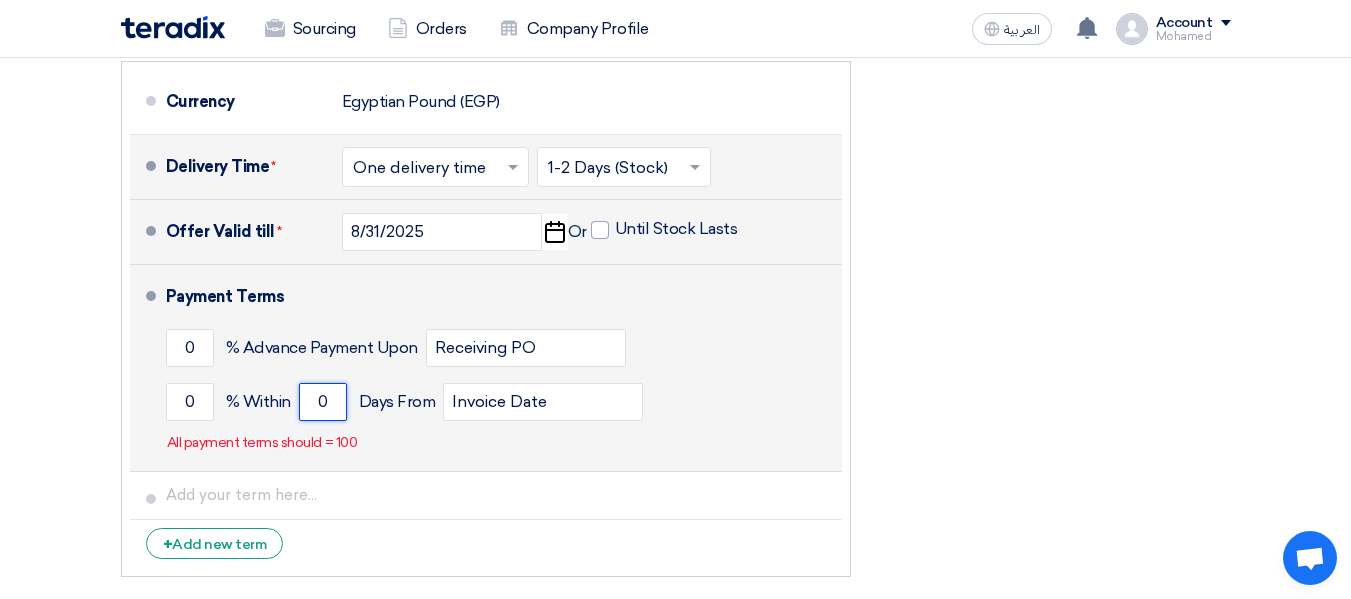 drag, startPoint x: 308, startPoint y: 407, endPoint x: 334, endPoint y: 404, distance: 26.172504 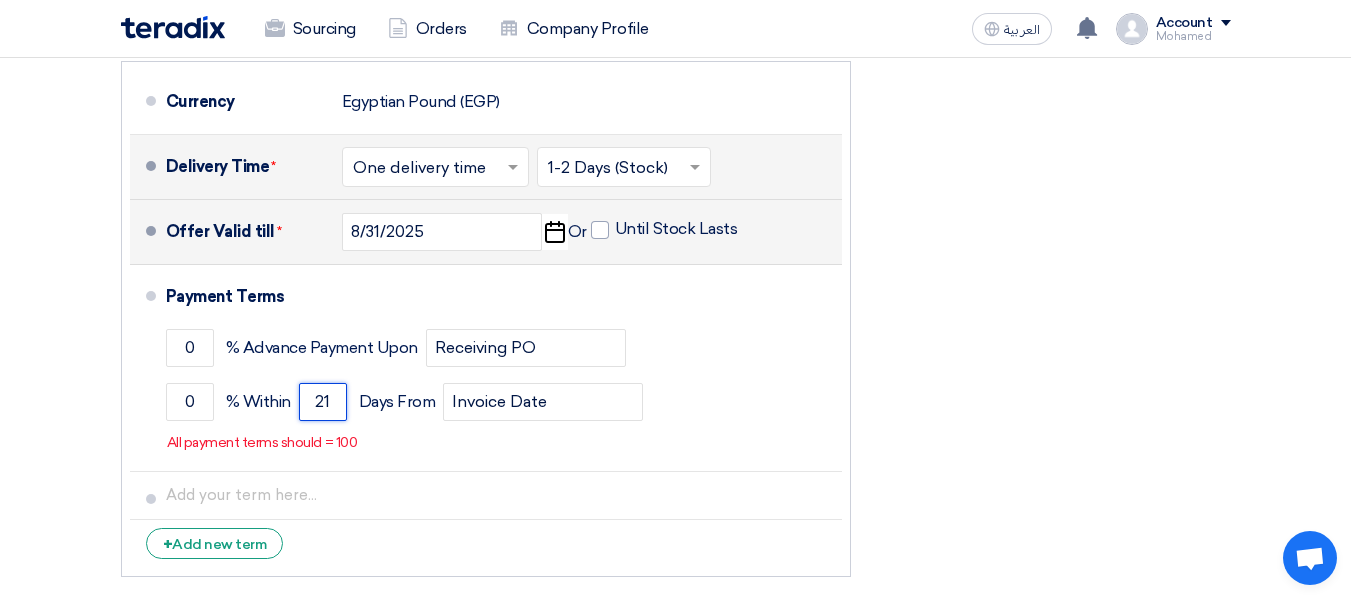 type on "21" 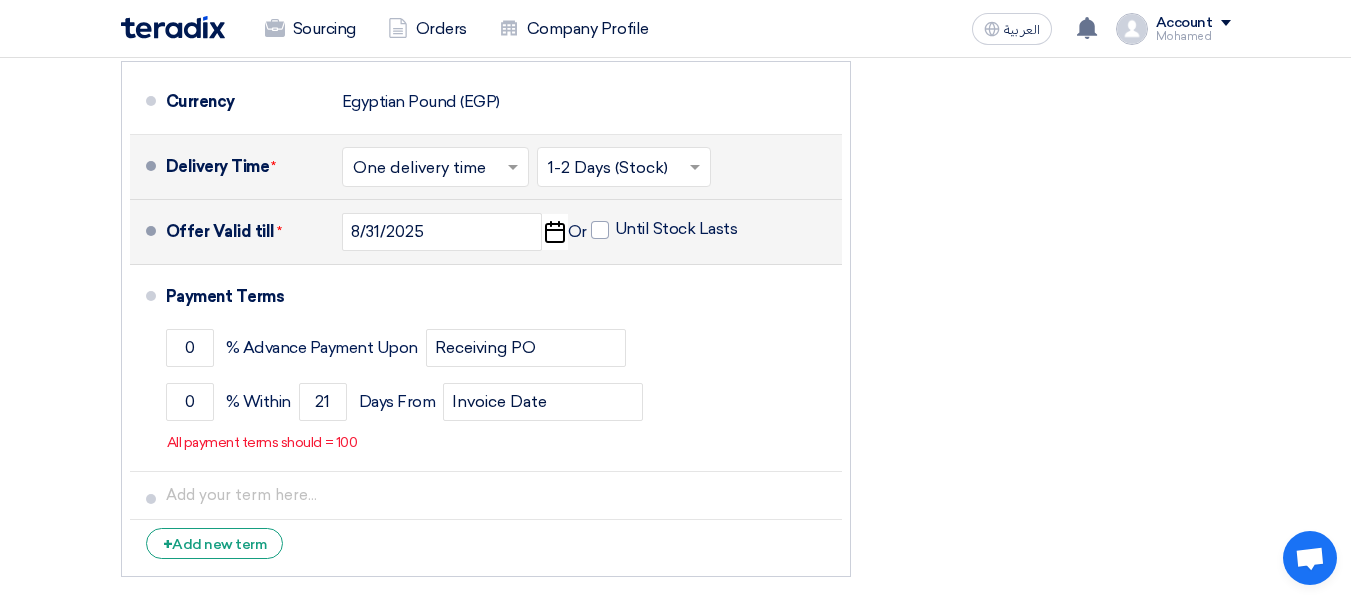 click on "Financial Offer Summary
Subtotal
Egyptian Pound (EGP)
1,086,023,000
Taxes" 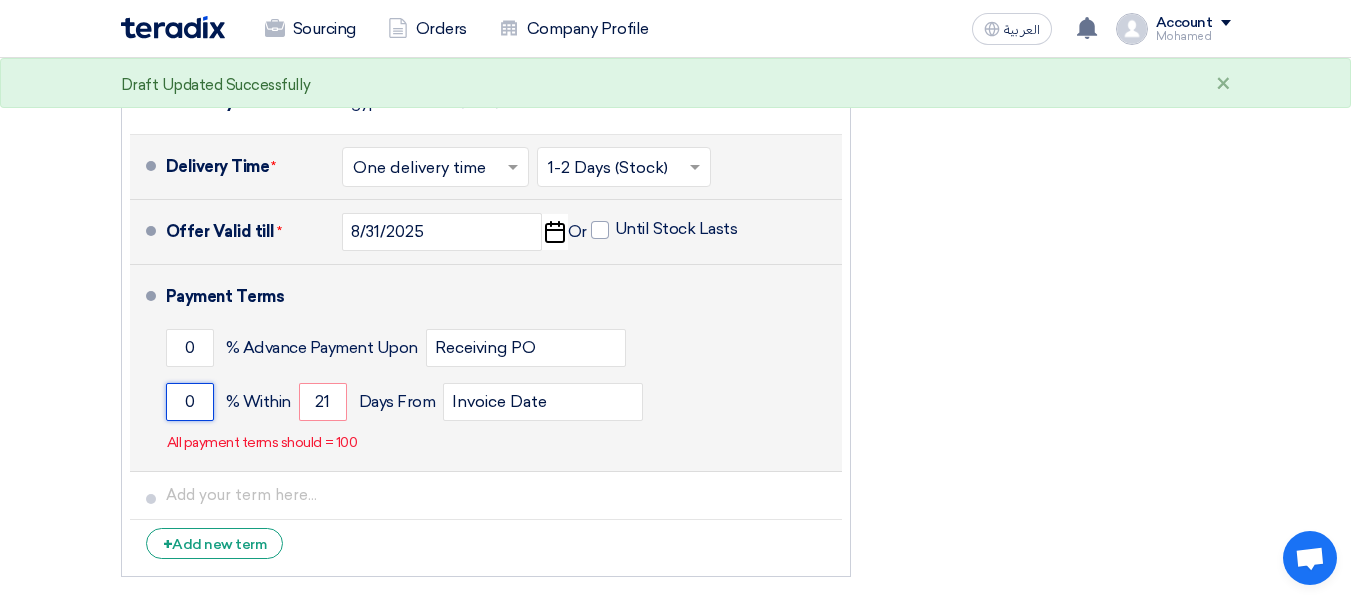 click on "0" 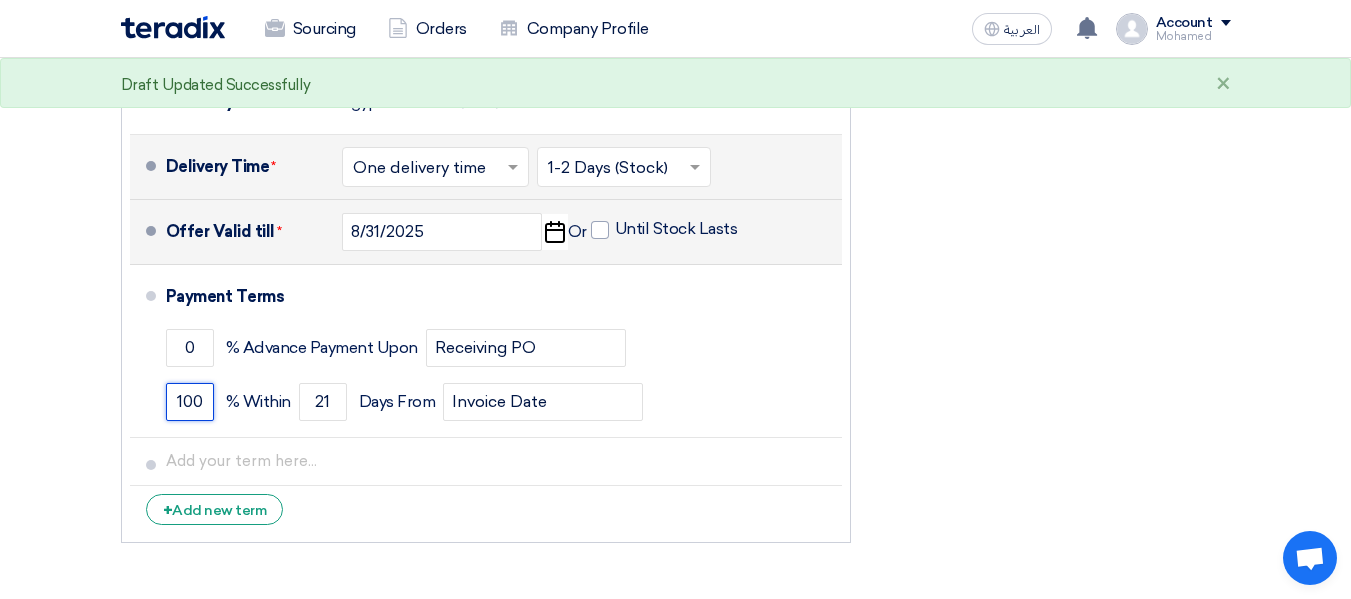 type on "100" 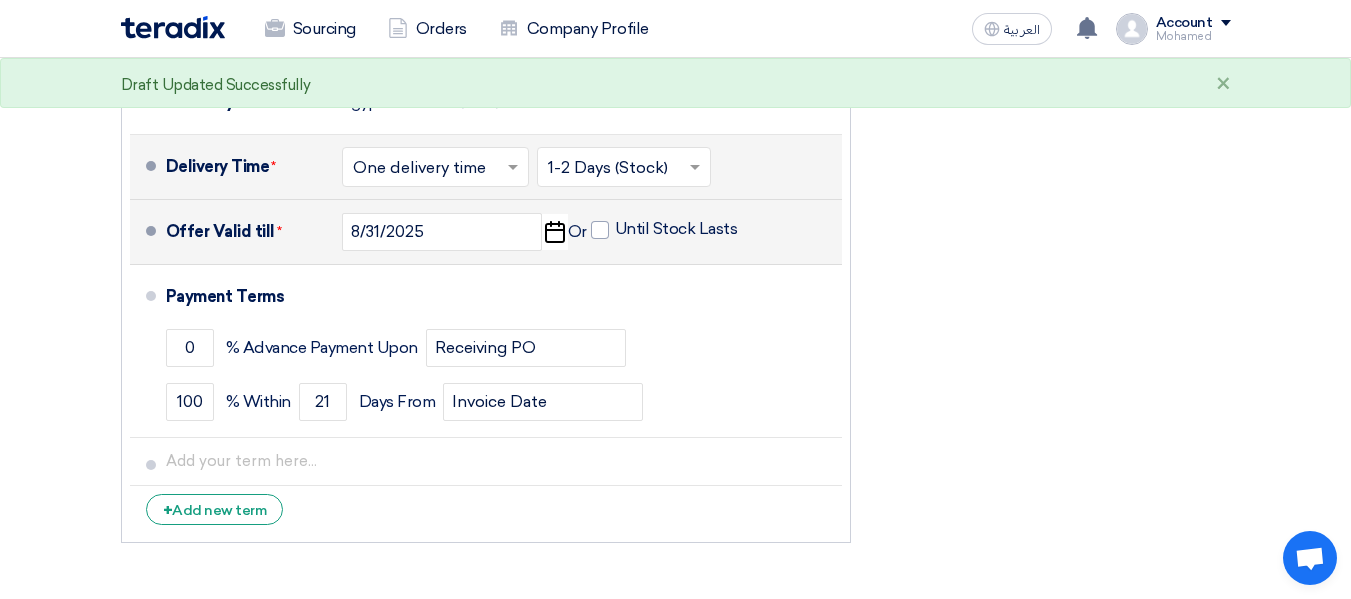 click on "Financial Offer Summary
Subtotal
Egyptian Pound (EGP)
1,086,023,000
Taxes" 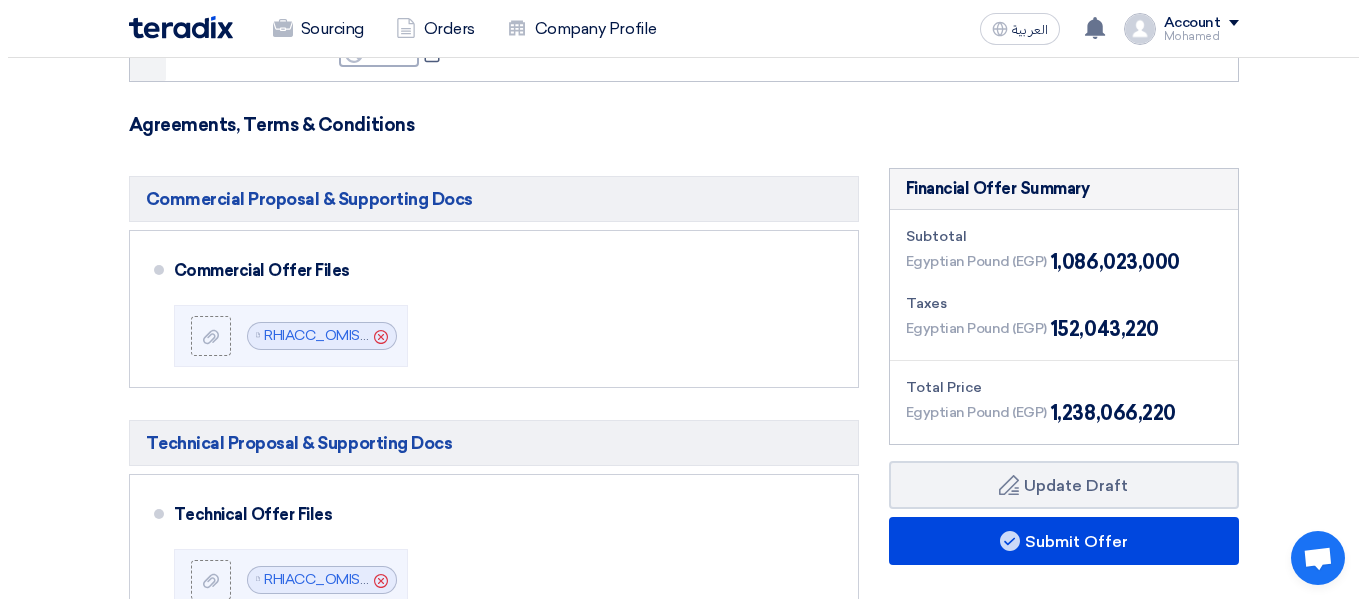 scroll, scrollTop: 990, scrollLeft: 0, axis: vertical 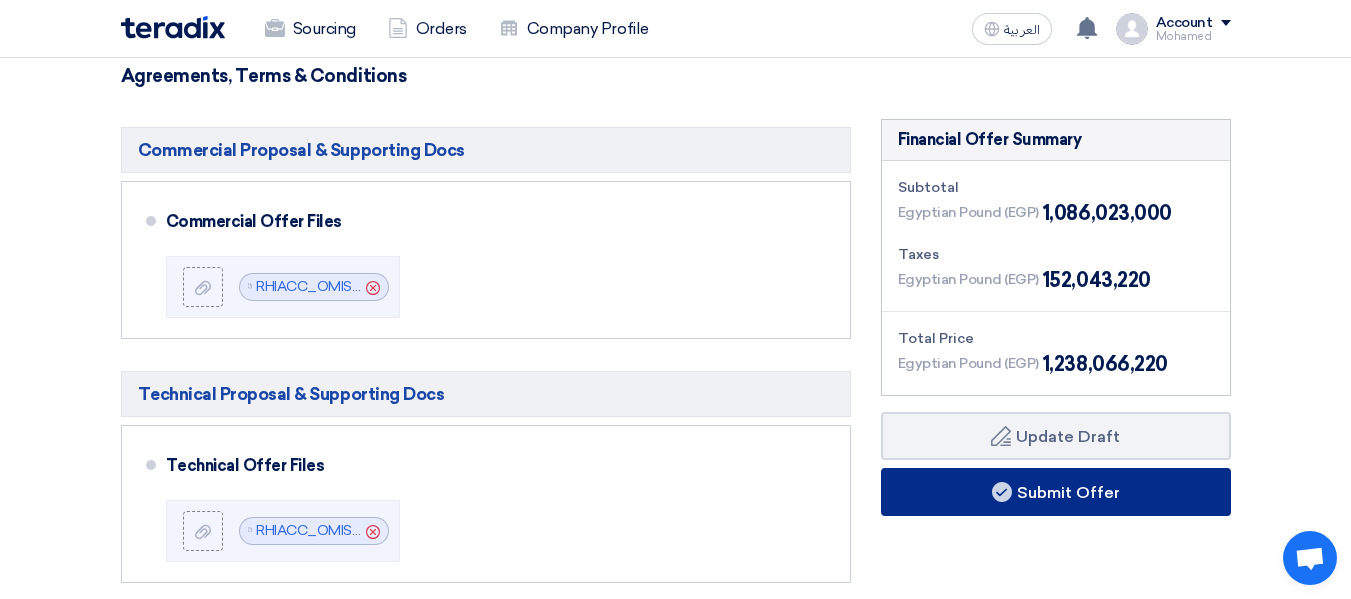 click on "Submit Offer" 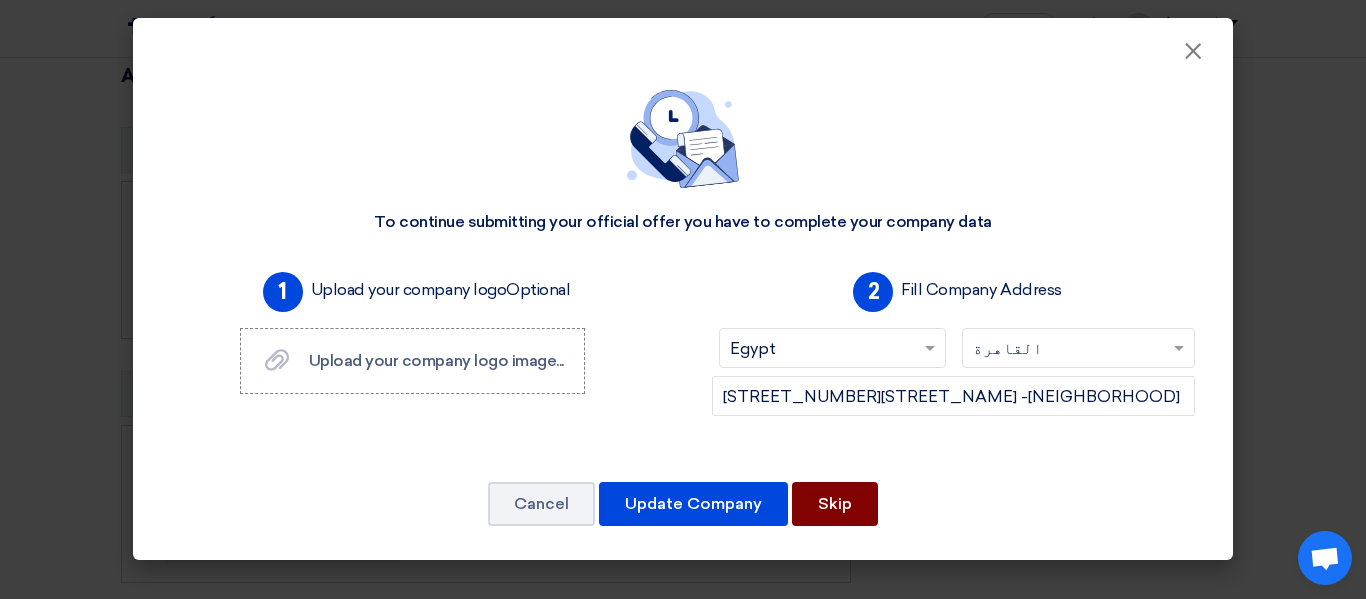 click on "Skip" 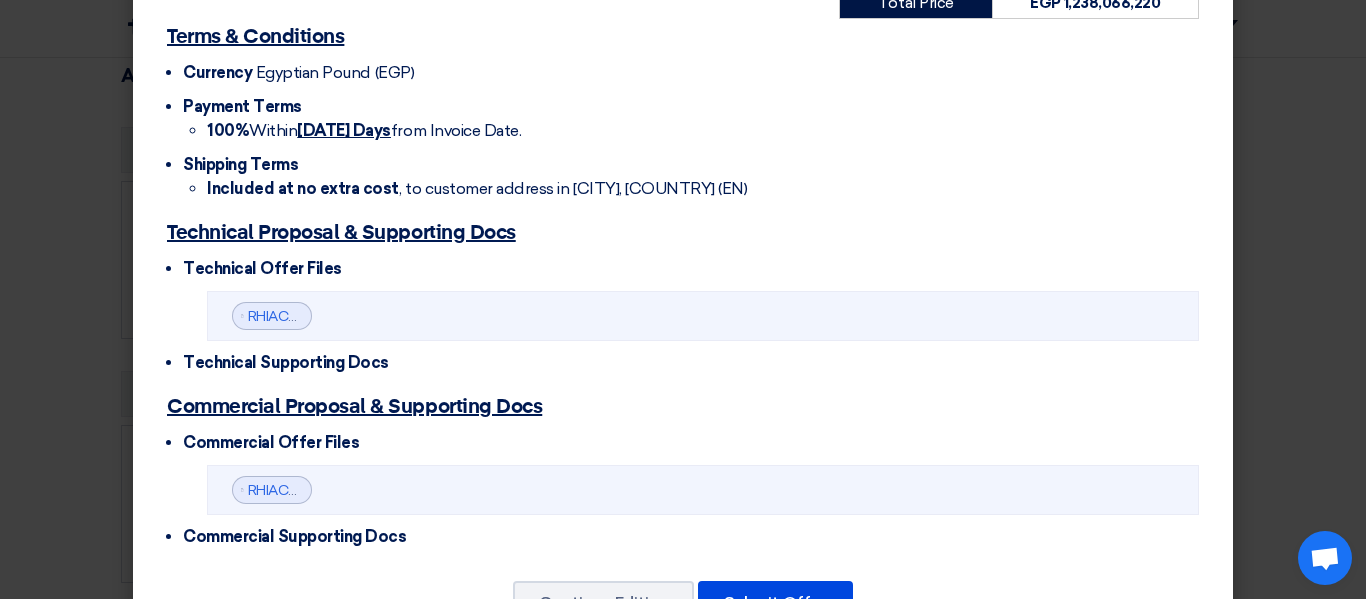 scroll, scrollTop: 934, scrollLeft: 0, axis: vertical 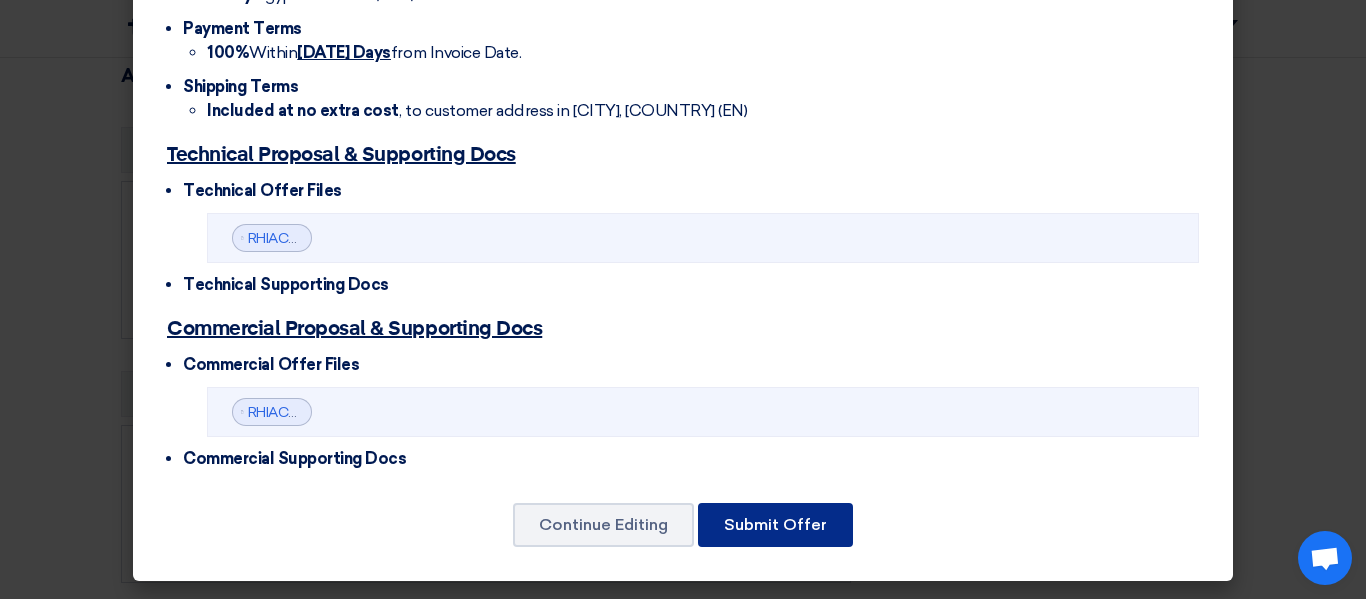 click on "Submit Offer" 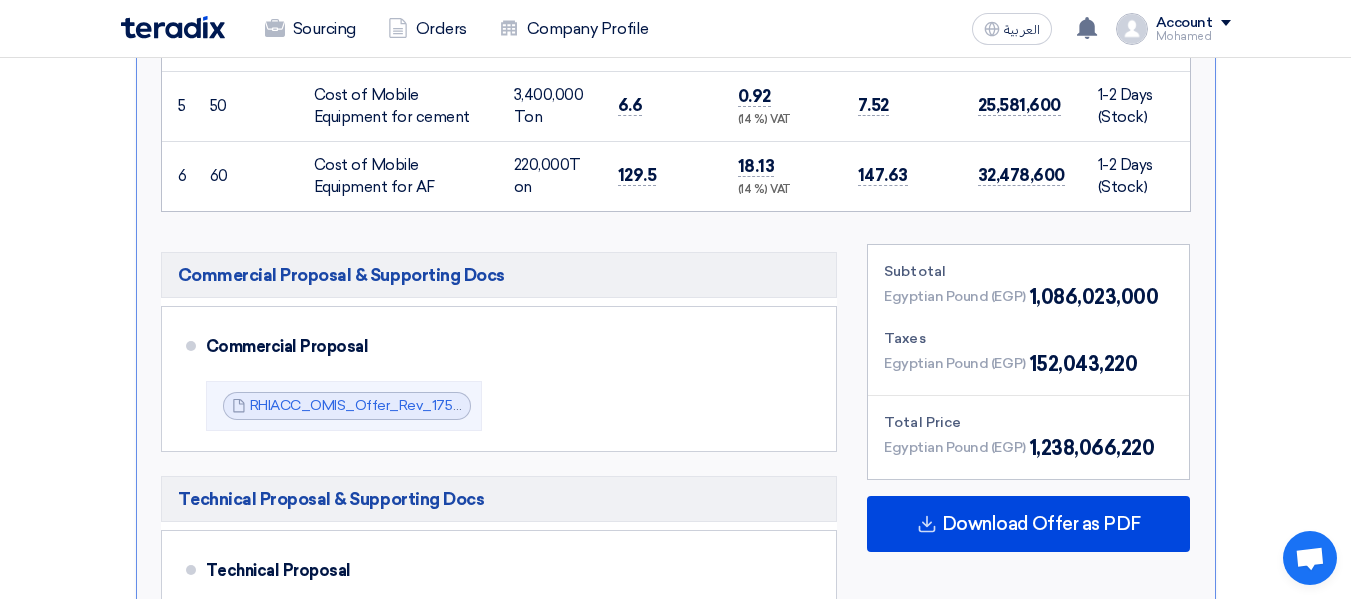 scroll, scrollTop: 1219, scrollLeft: 0, axis: vertical 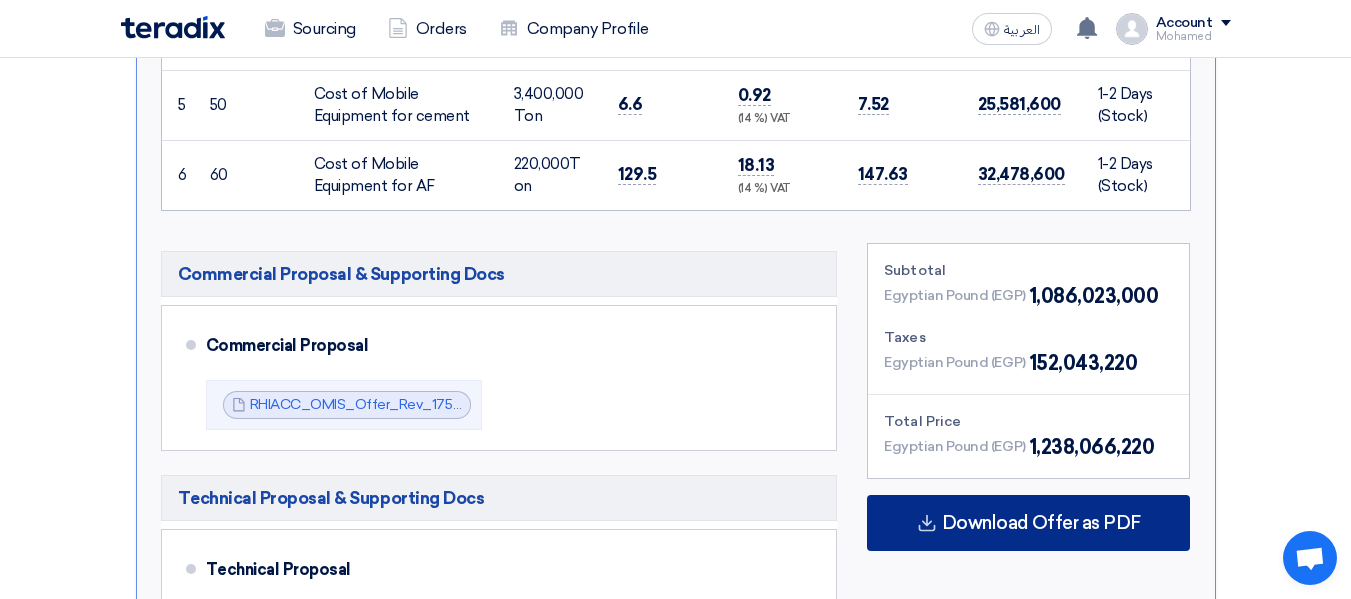 click on "Download Offer as PDF" at bounding box center (1041, 523) 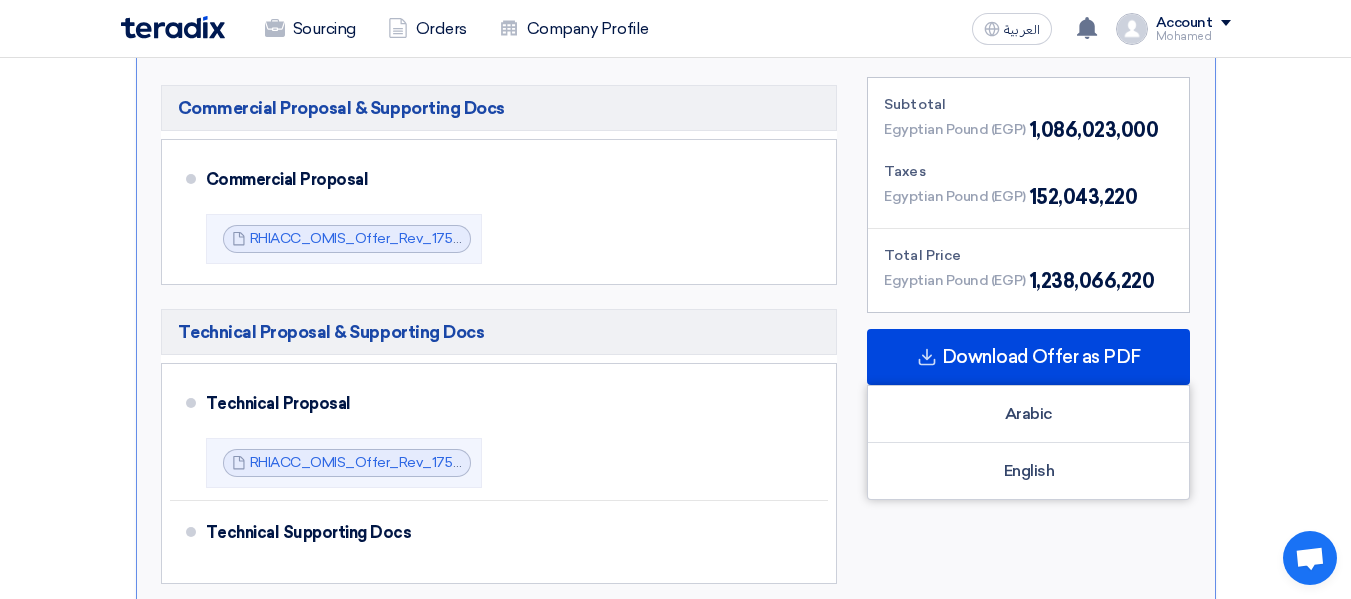 scroll, scrollTop: 1419, scrollLeft: 0, axis: vertical 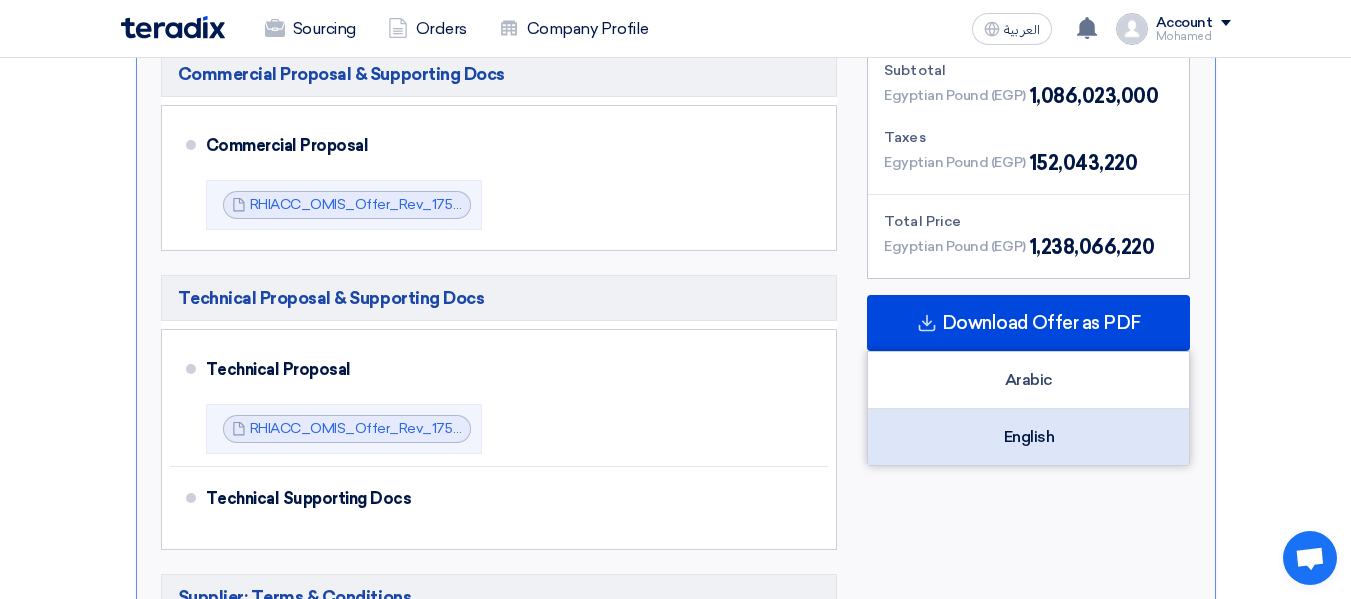 click on "English" at bounding box center (1028, 437) 